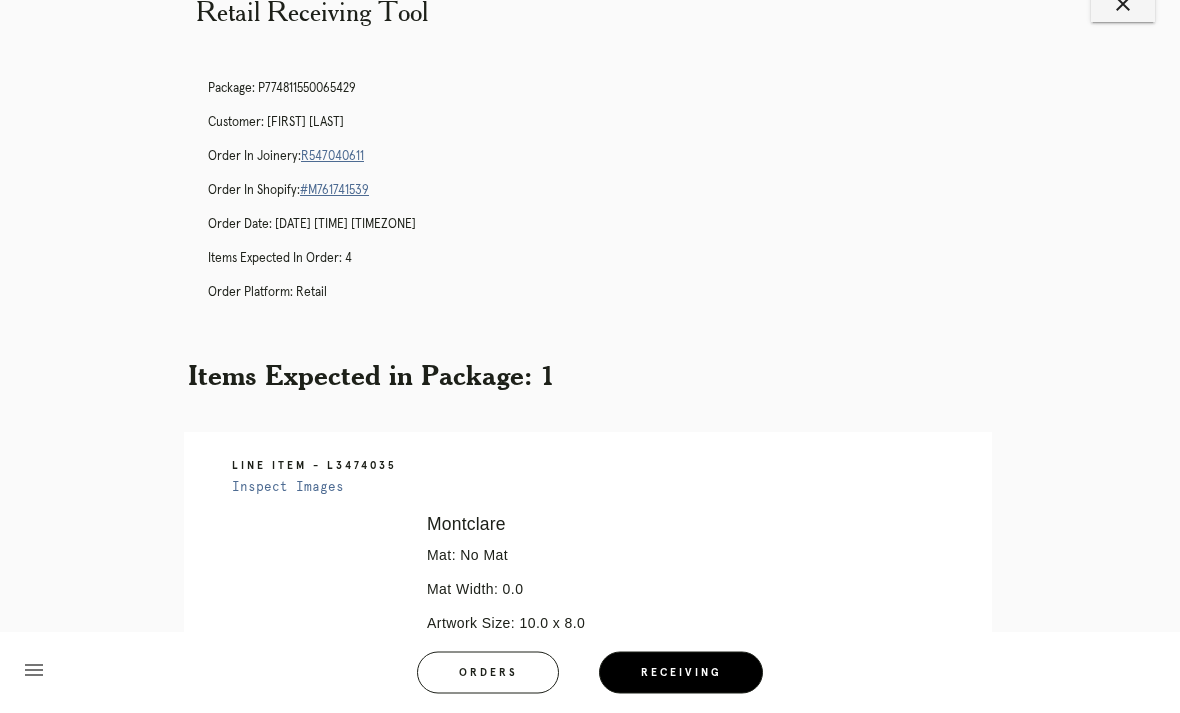 scroll, scrollTop: 0, scrollLeft: 0, axis: both 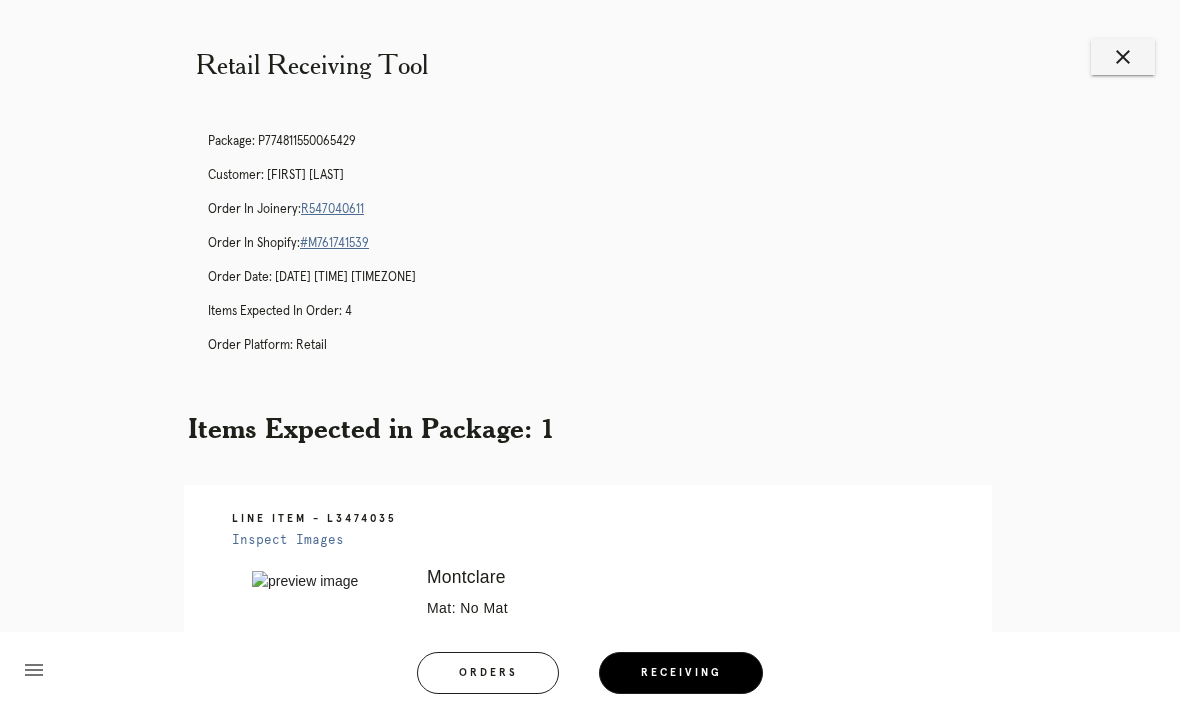 click on "close" at bounding box center [1123, 57] 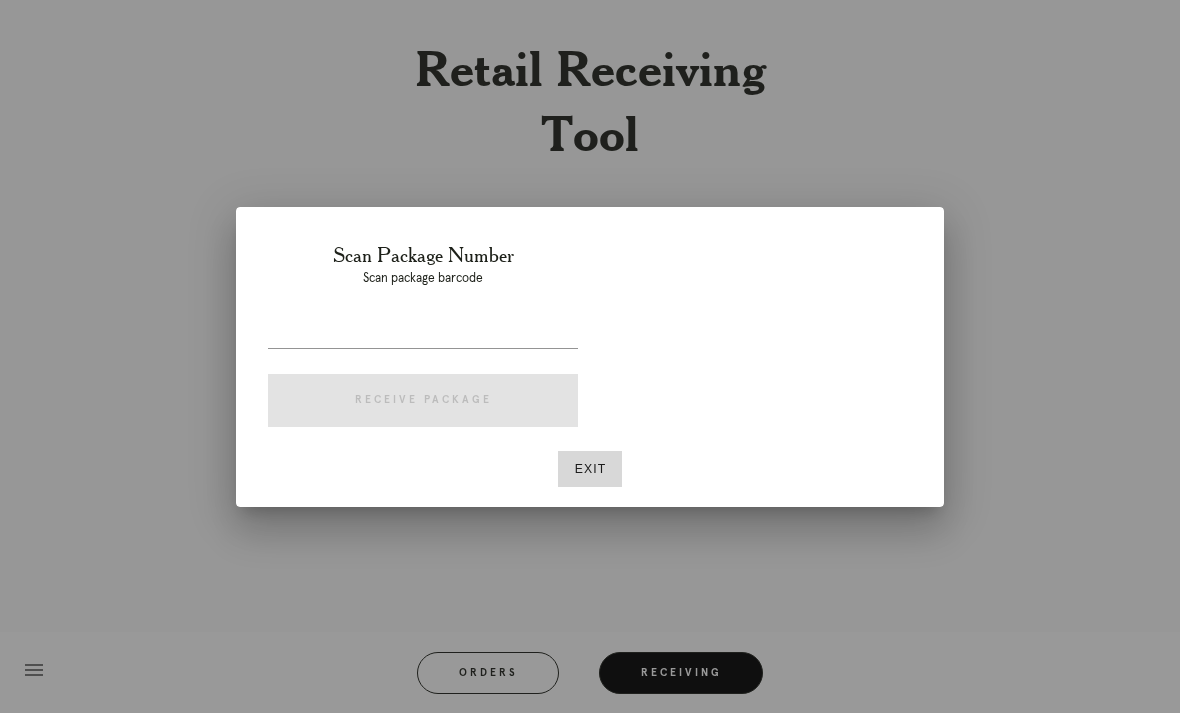 scroll, scrollTop: 0, scrollLeft: 0, axis: both 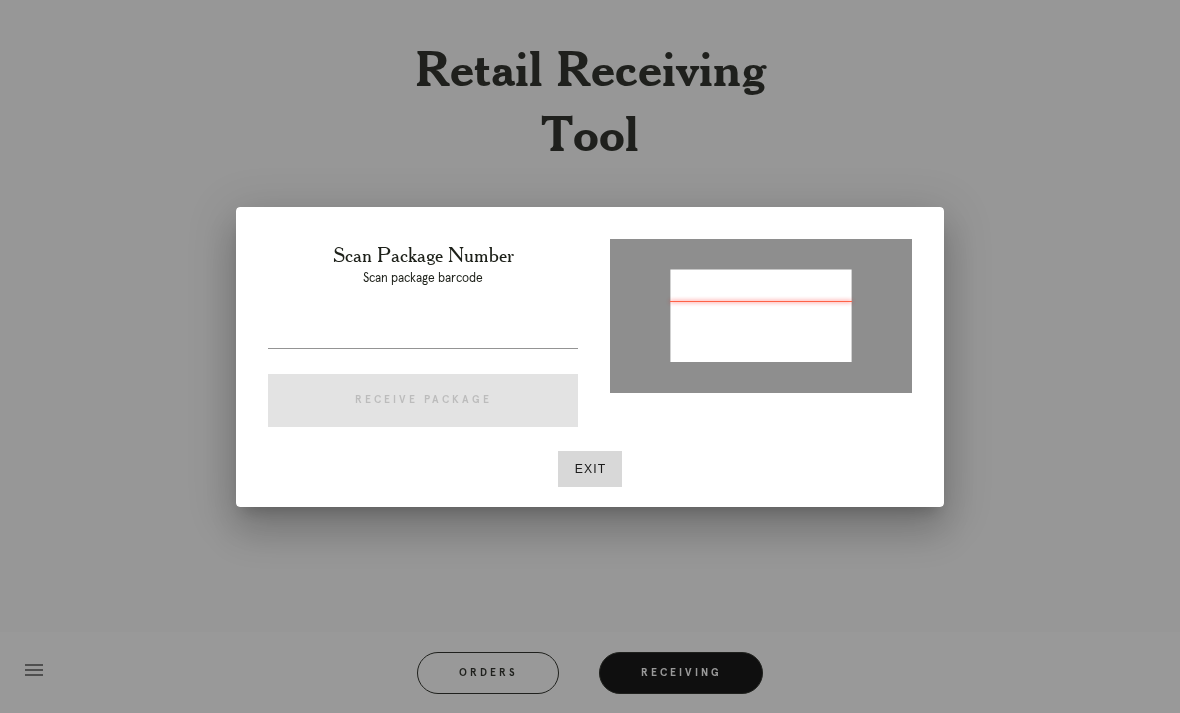 type on "P336926969626099" 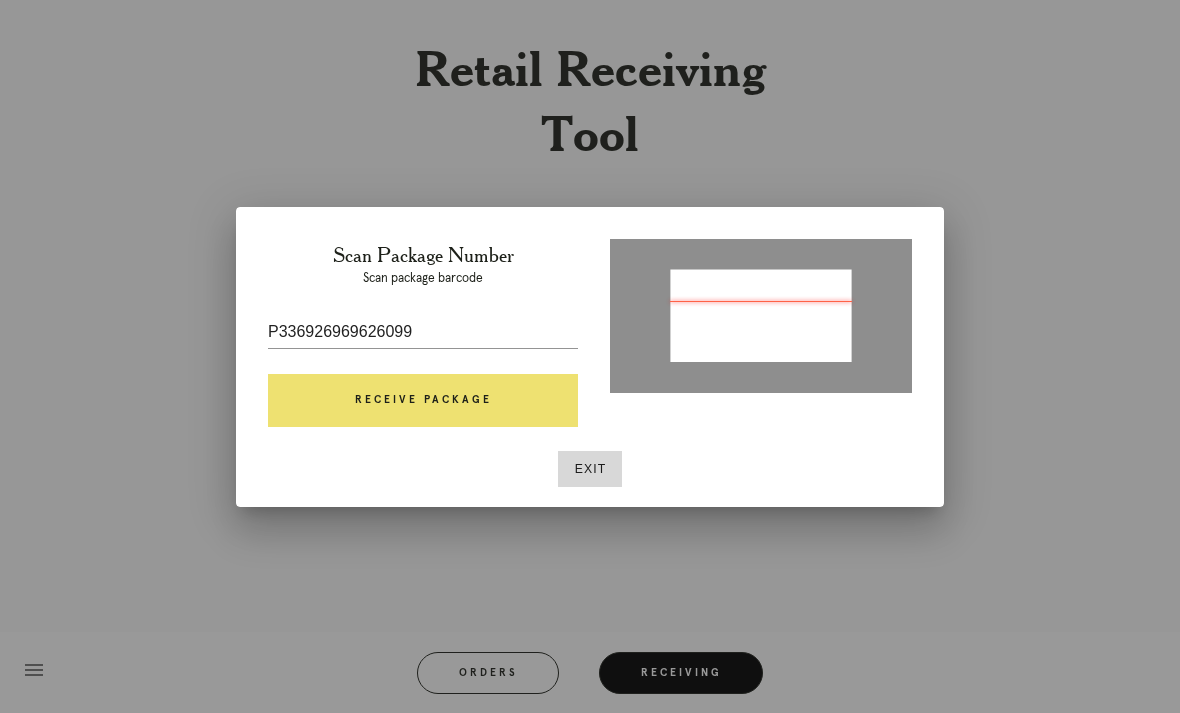 click on "Receive Package" at bounding box center [423, 401] 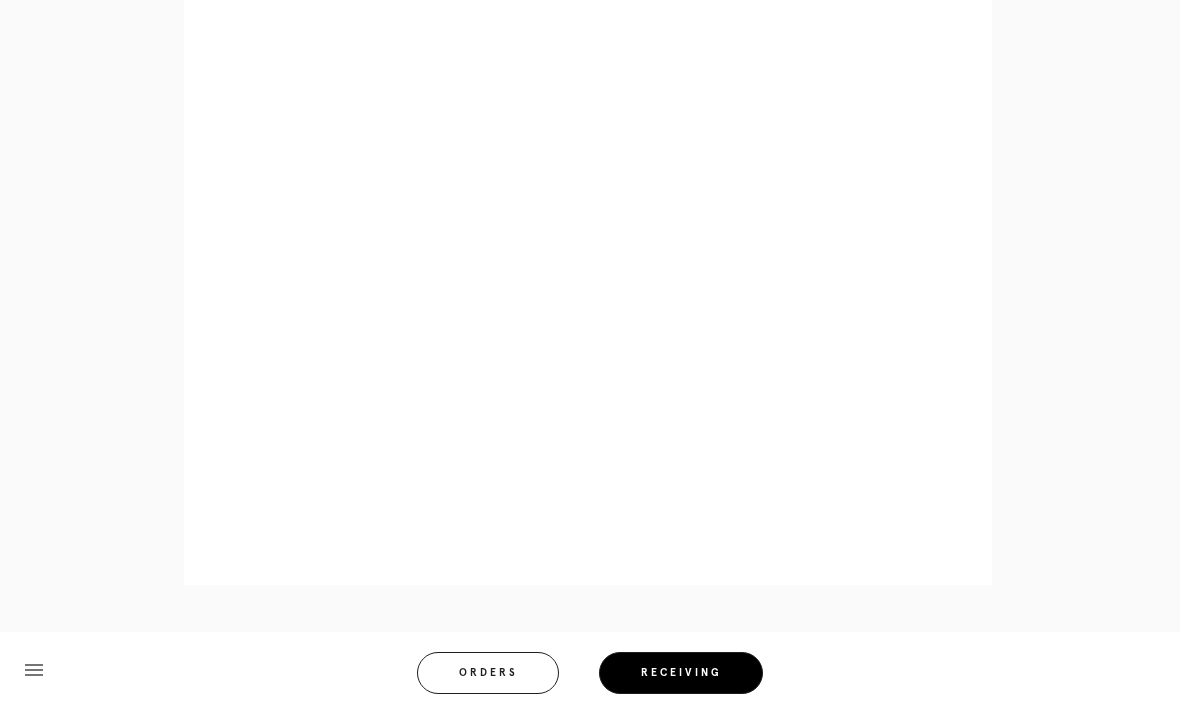 scroll, scrollTop: 1008, scrollLeft: 0, axis: vertical 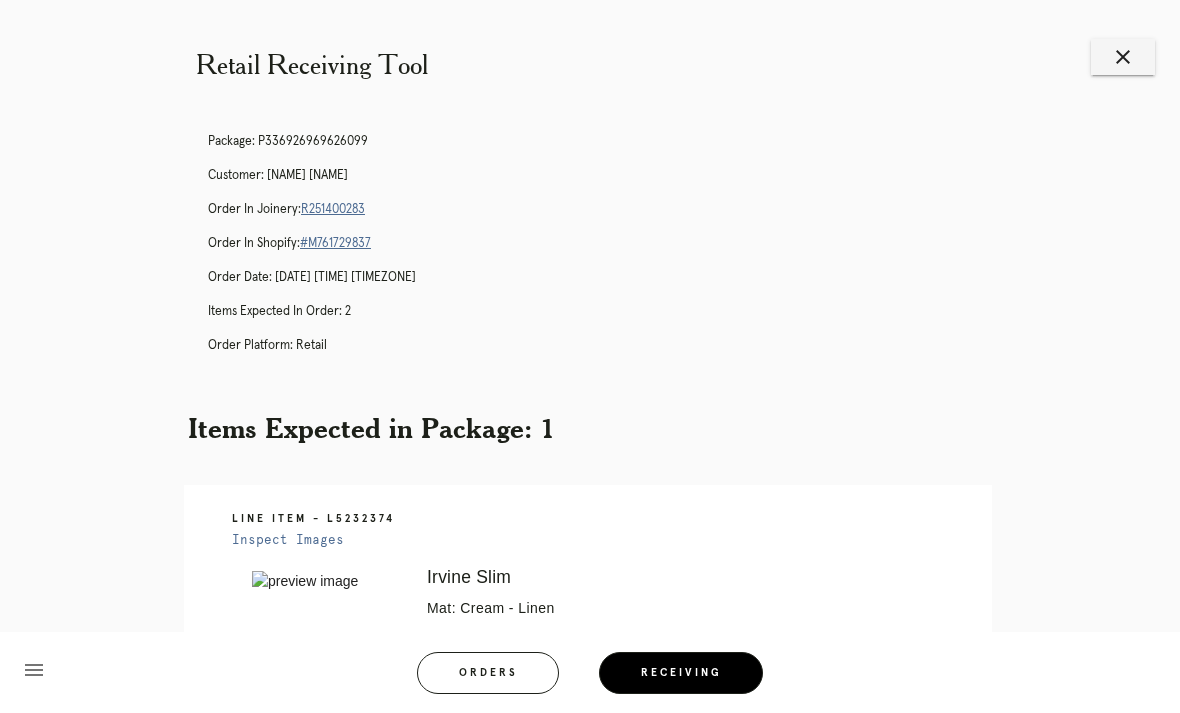 click on "close" at bounding box center (1123, 57) 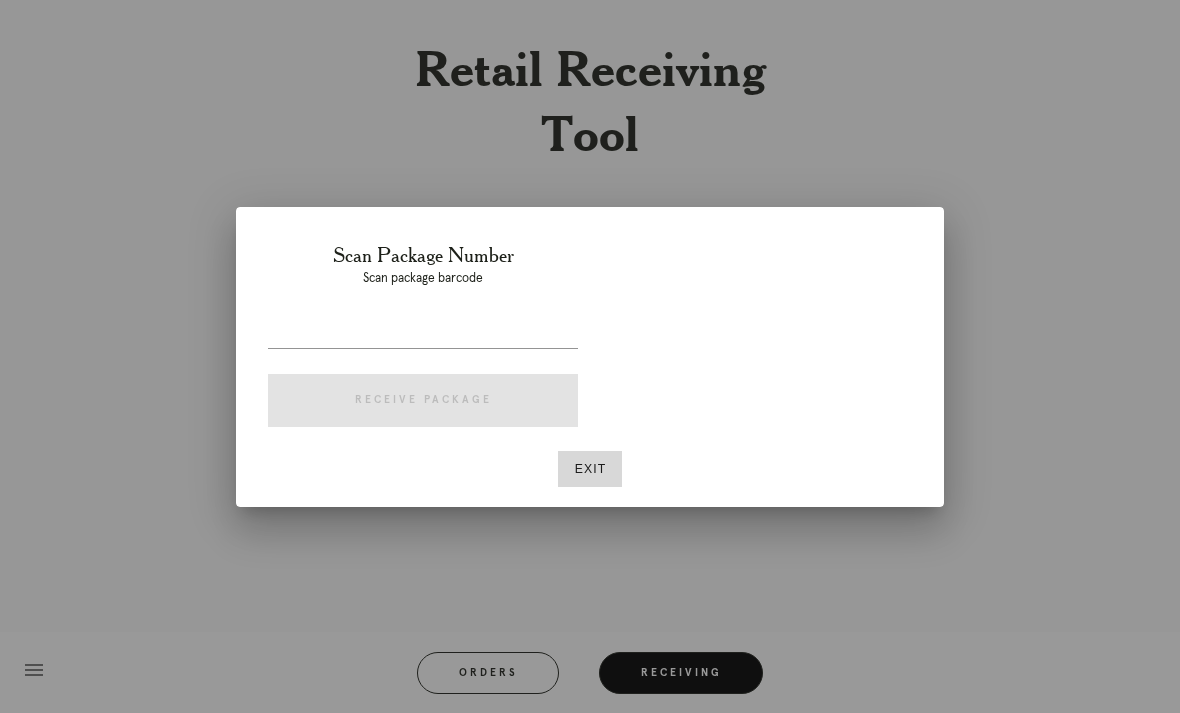 scroll, scrollTop: 0, scrollLeft: 0, axis: both 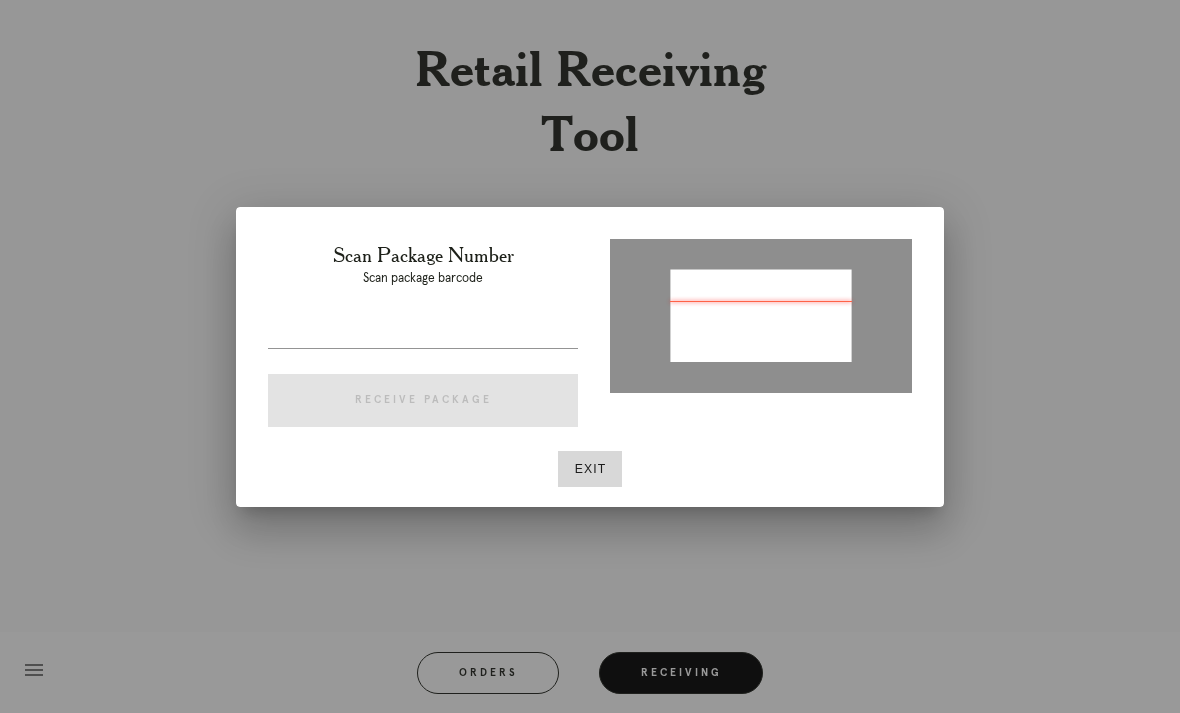 type on "P830557215588764" 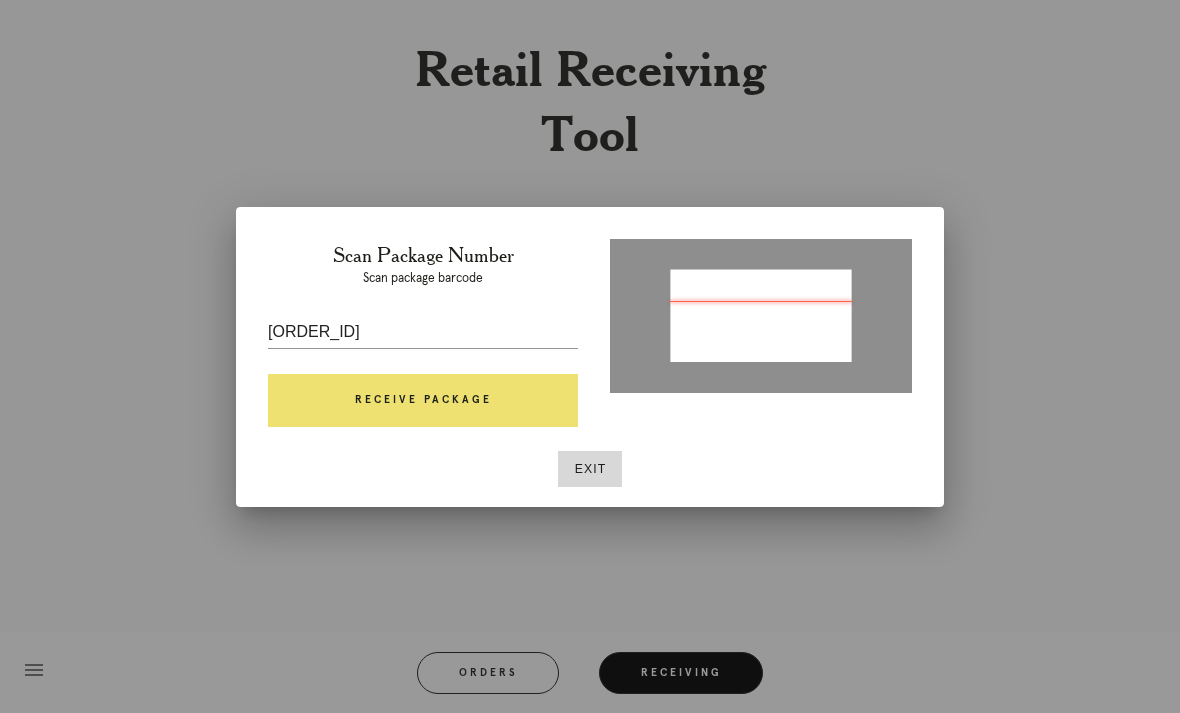 click on "Receive Package" at bounding box center (423, 401) 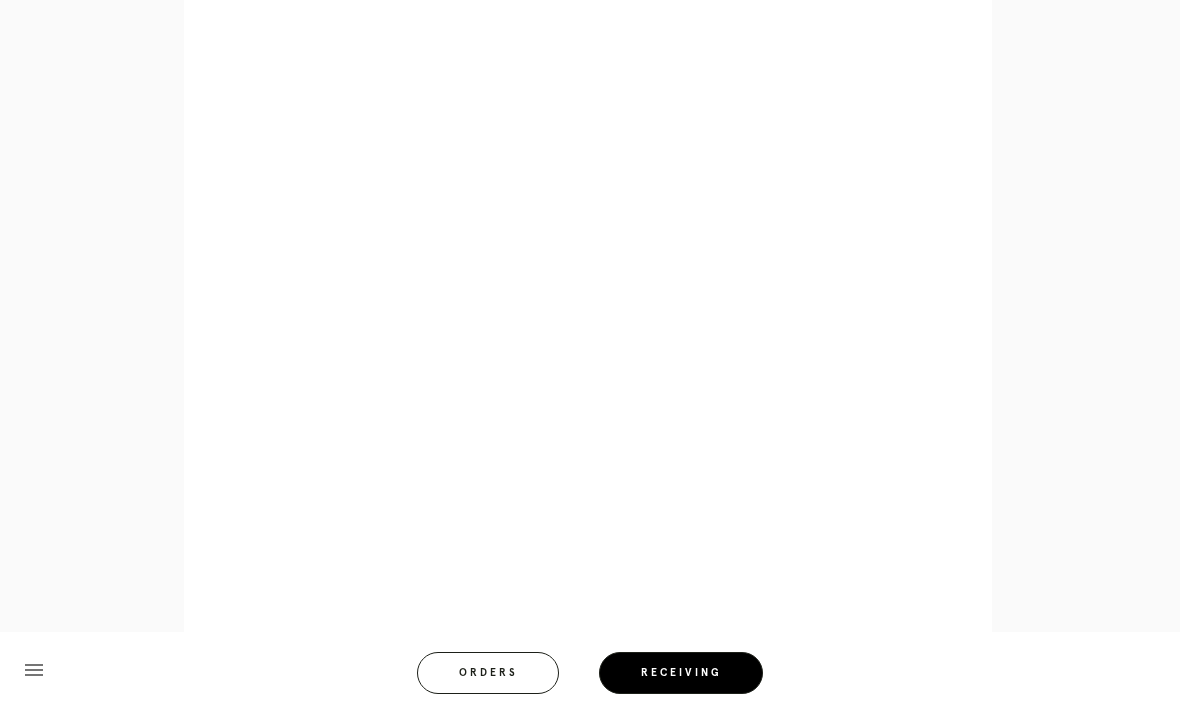 scroll, scrollTop: 1008, scrollLeft: 0, axis: vertical 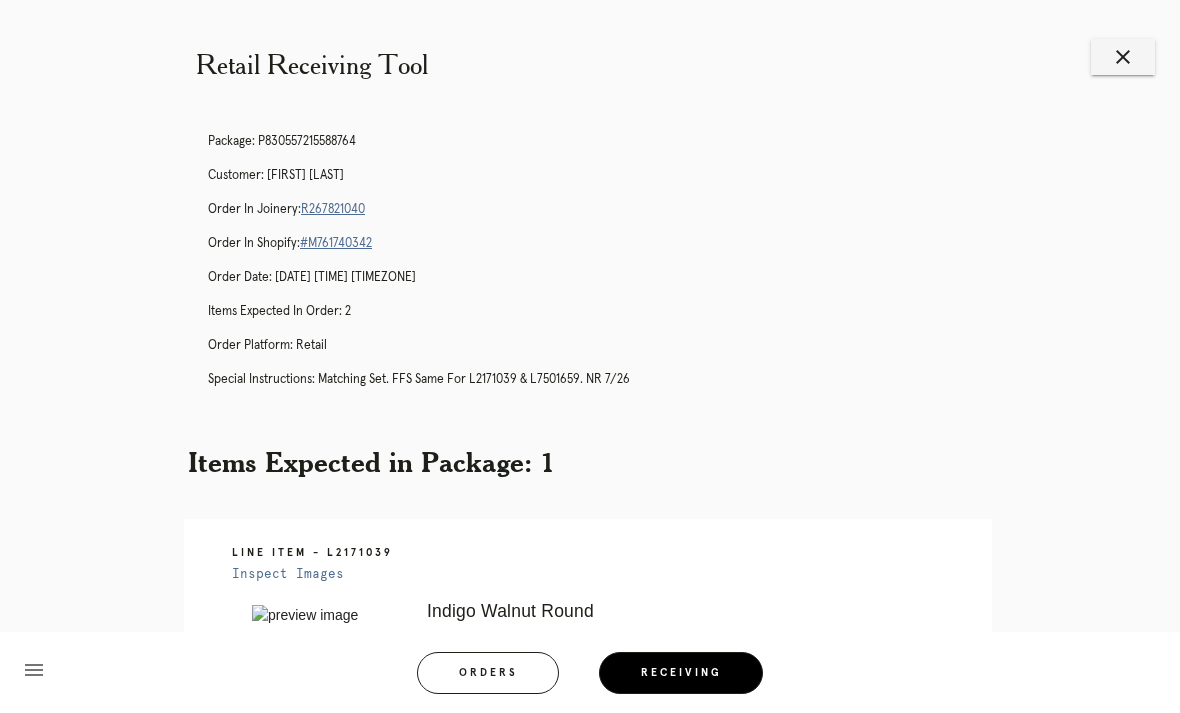 click on "close" at bounding box center (1123, 57) 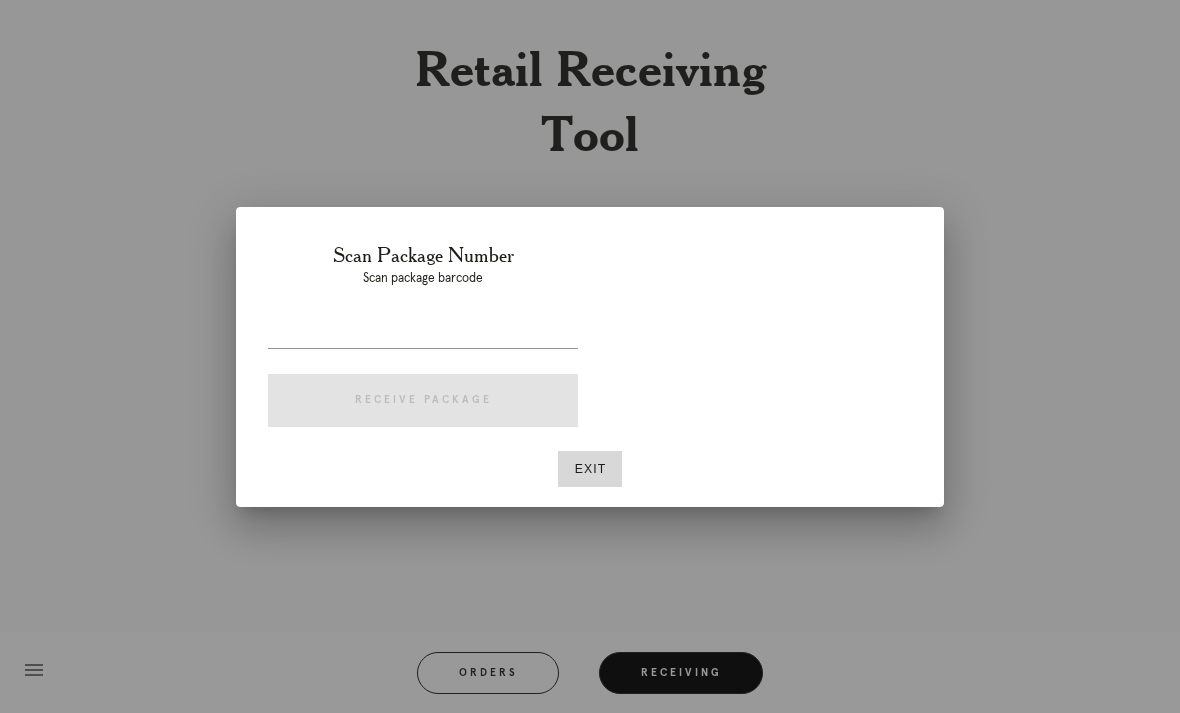 scroll, scrollTop: 0, scrollLeft: 0, axis: both 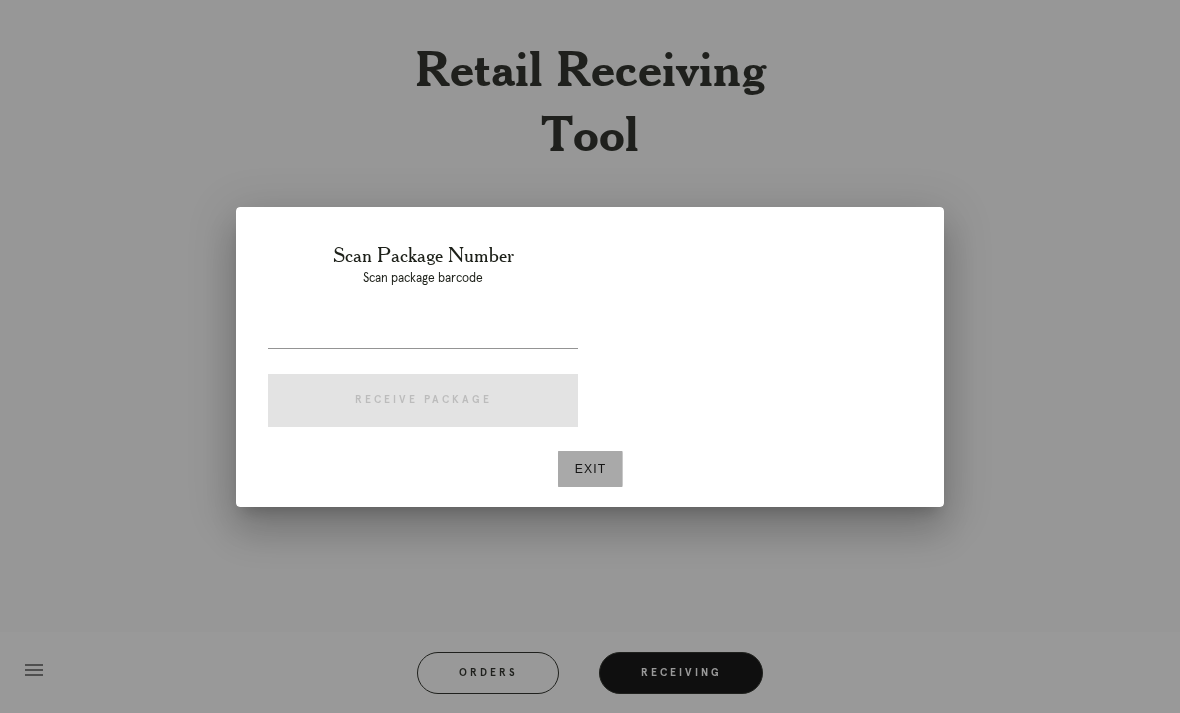 click on "Exit" at bounding box center [590, 469] 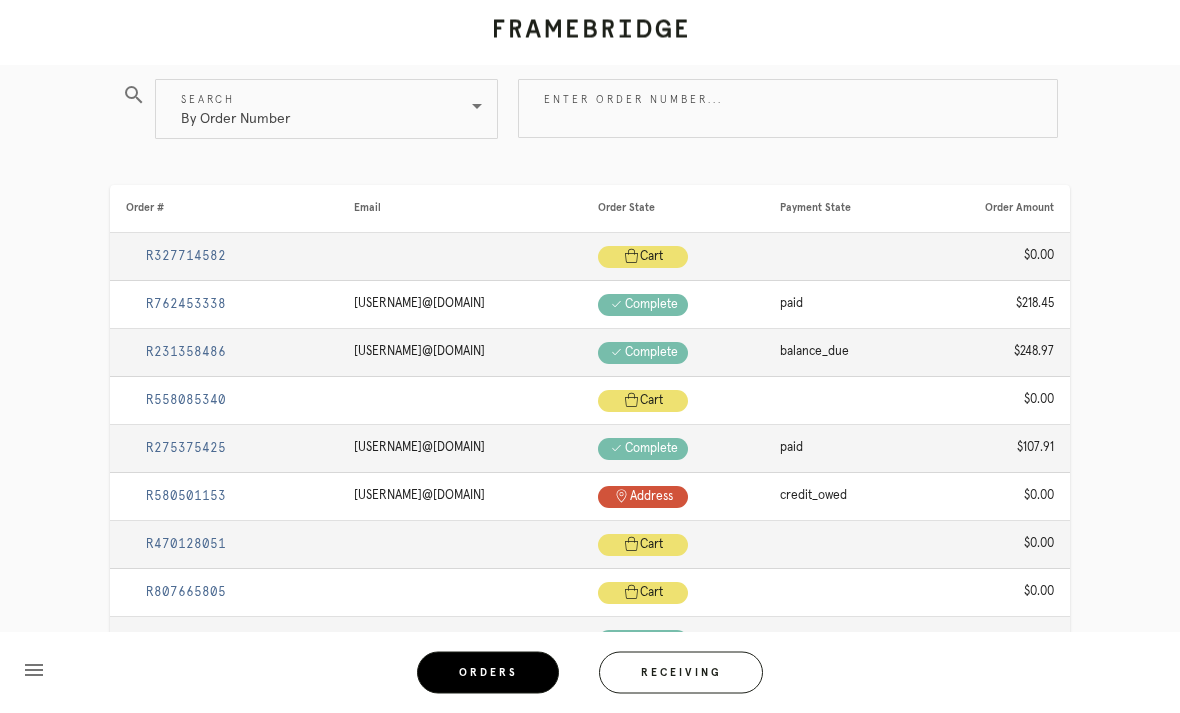 scroll, scrollTop: 0, scrollLeft: 0, axis: both 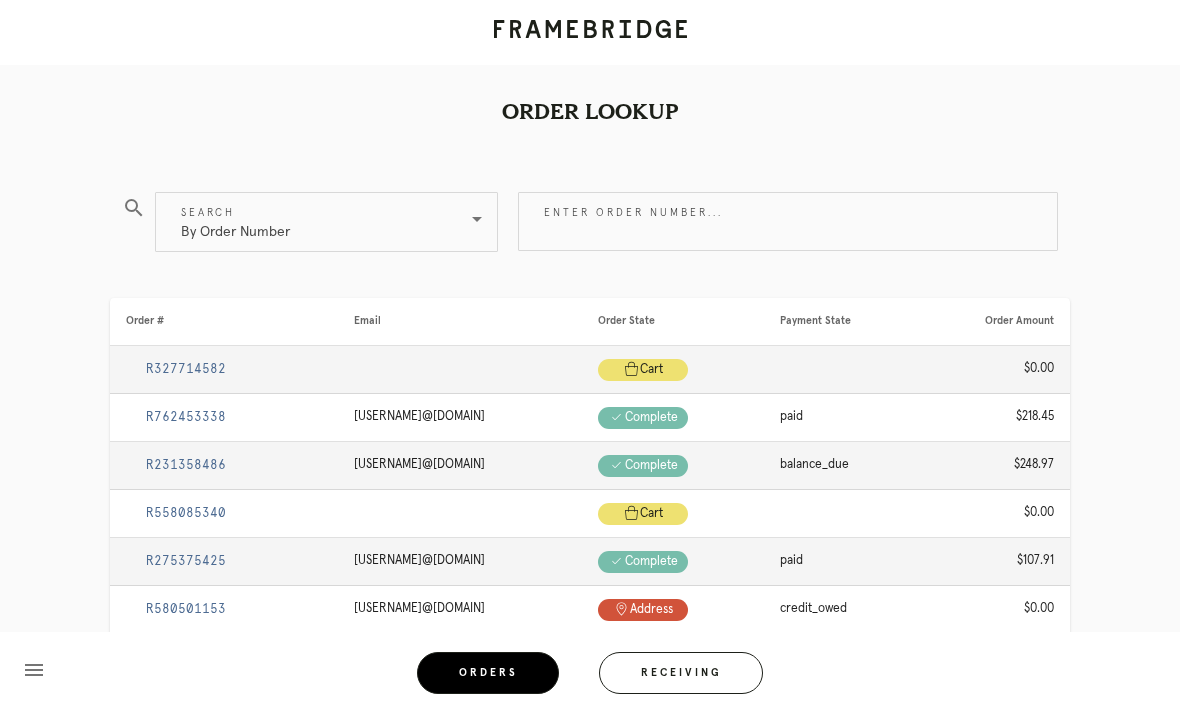 click on "Receiving" at bounding box center [681, 673] 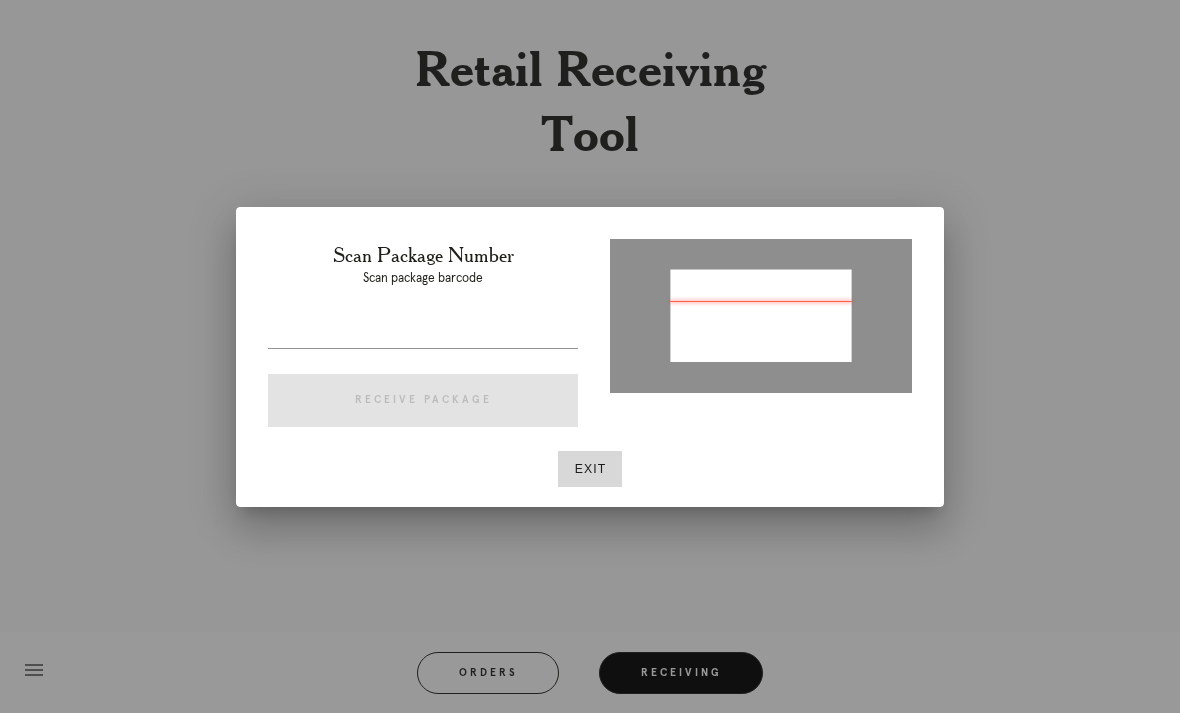 type on "P917774550092611" 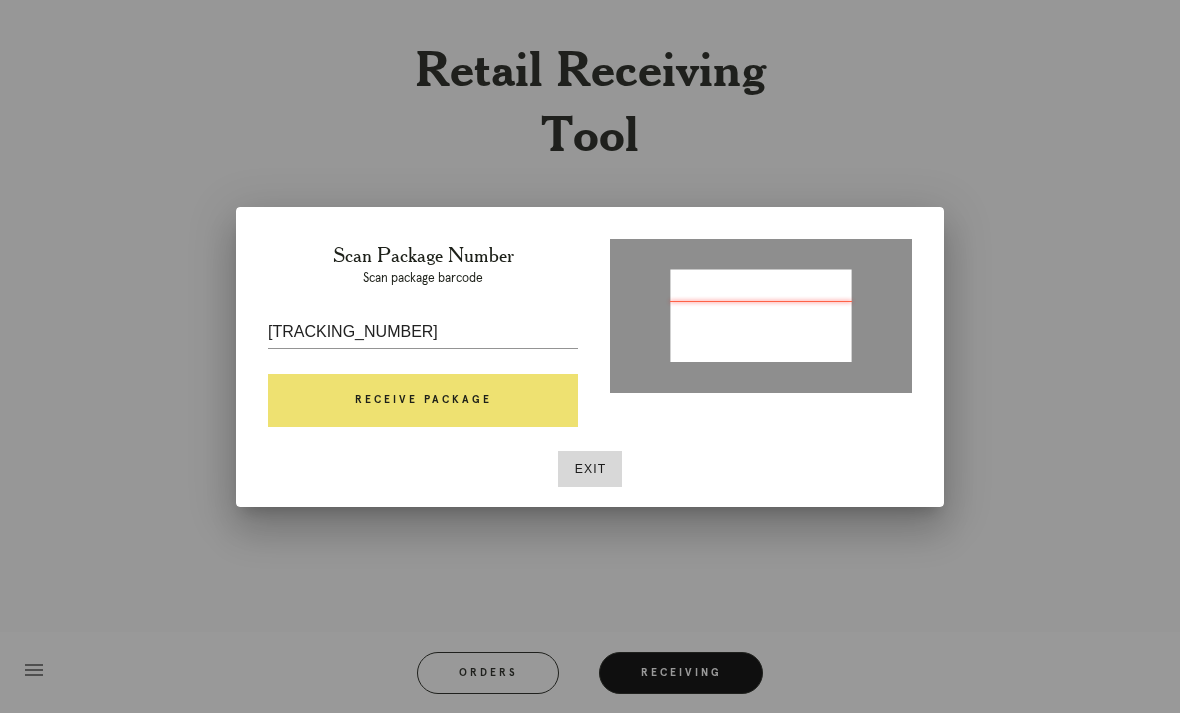 click on "Receive Package" at bounding box center [423, 401] 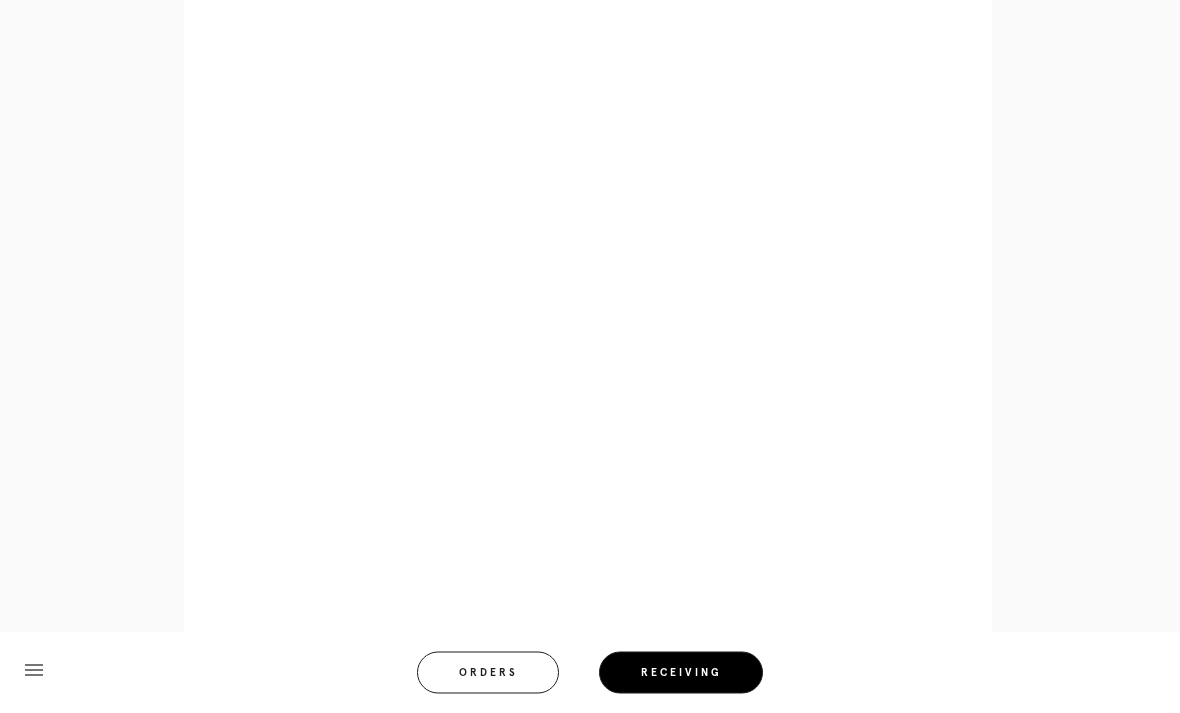 scroll, scrollTop: 936, scrollLeft: 0, axis: vertical 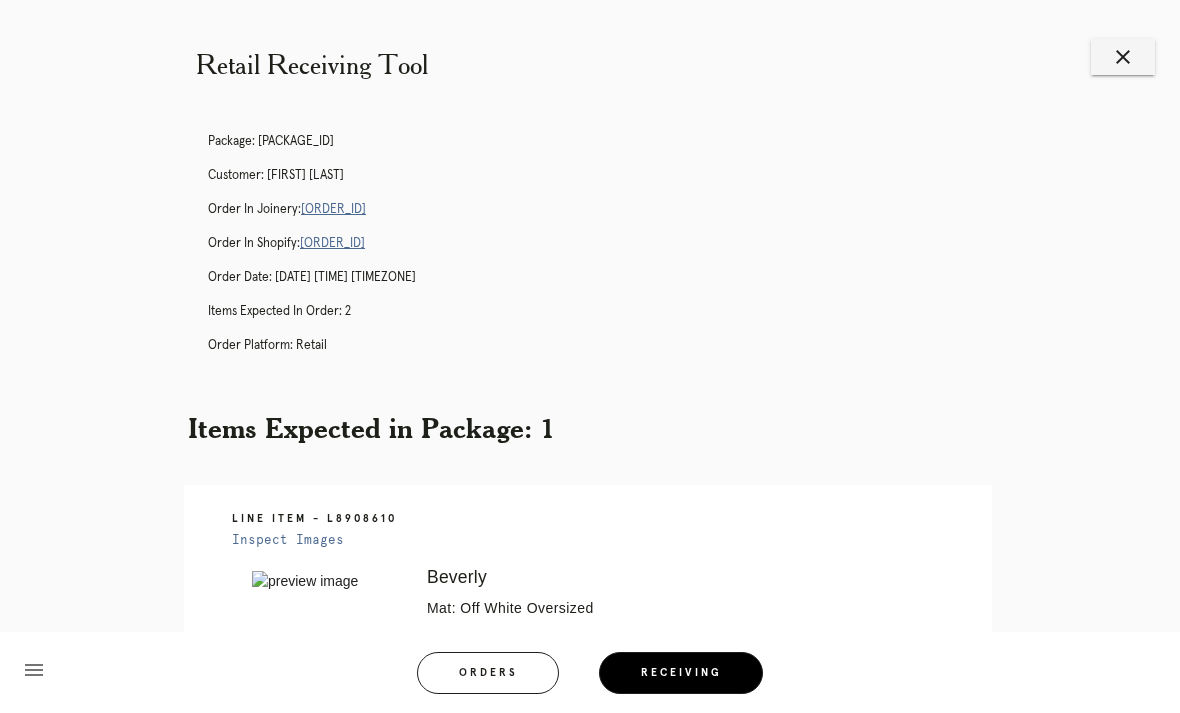 click on "close" at bounding box center (1123, 57) 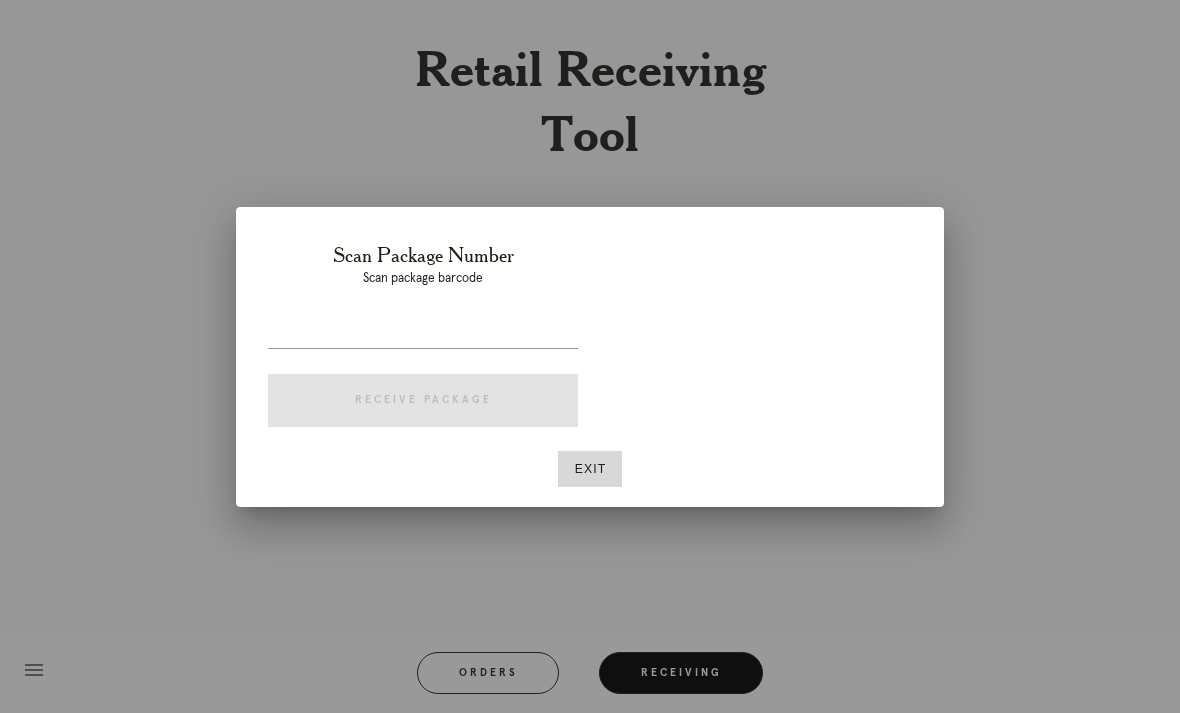 scroll, scrollTop: 0, scrollLeft: 0, axis: both 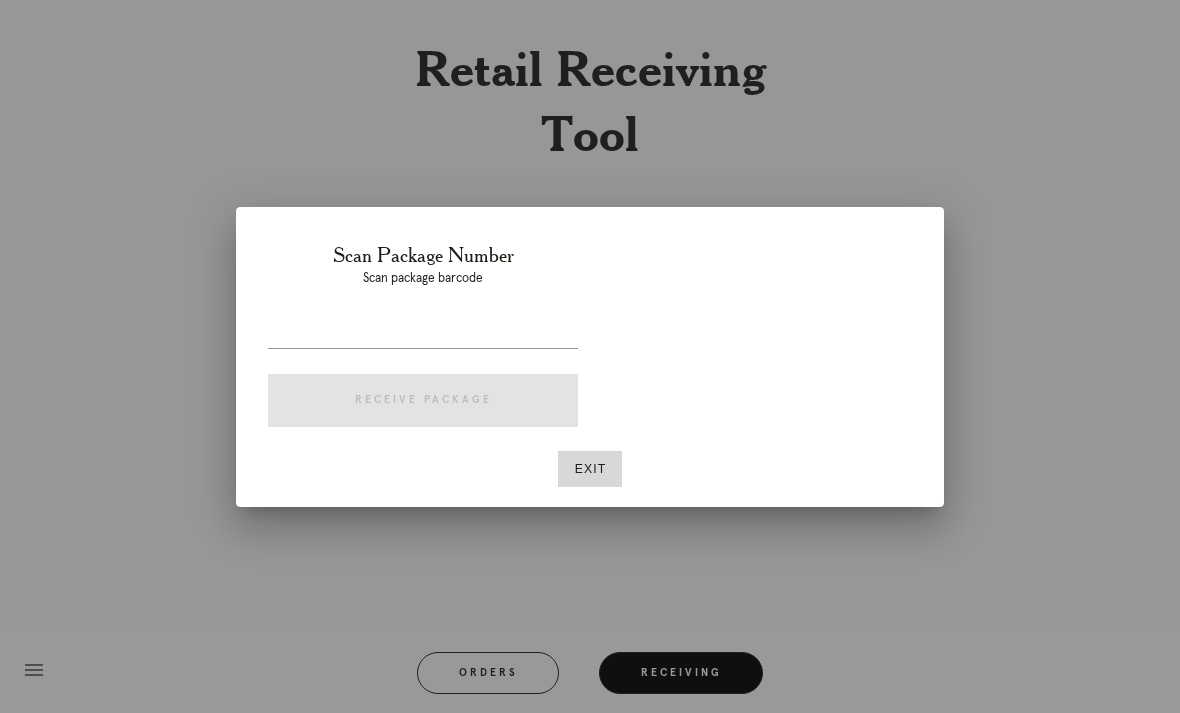 click on "Exit" at bounding box center [590, 469] 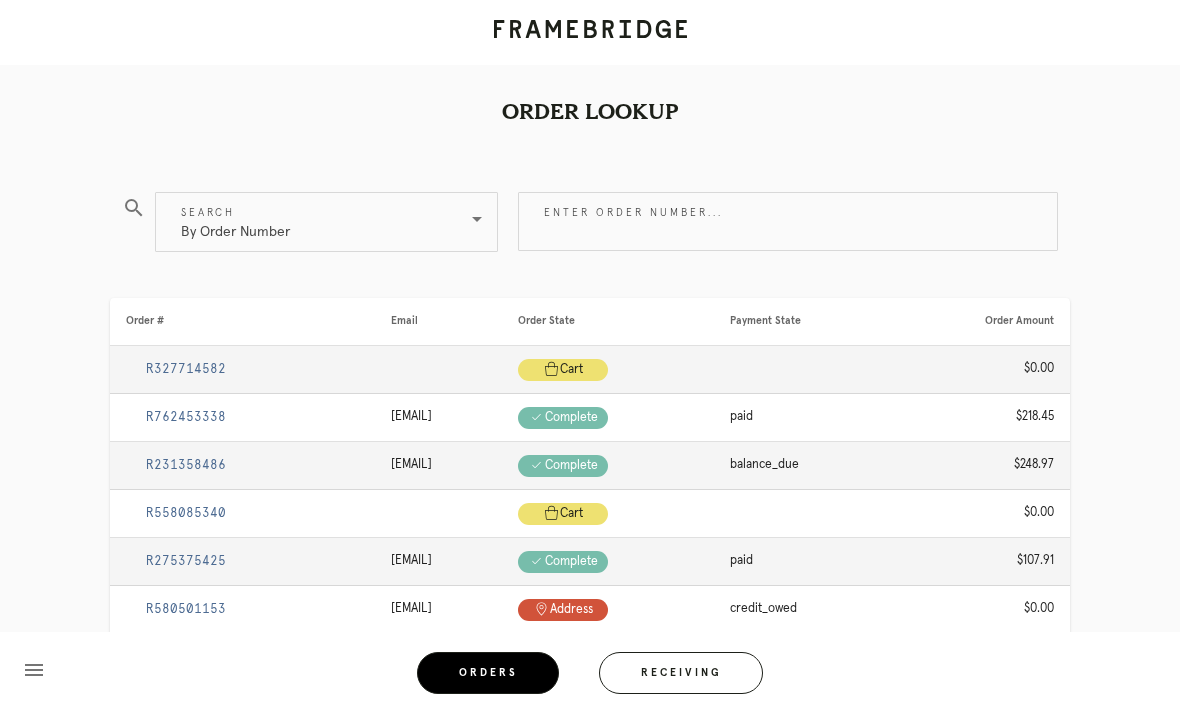 click on "menu" at bounding box center [34, 670] 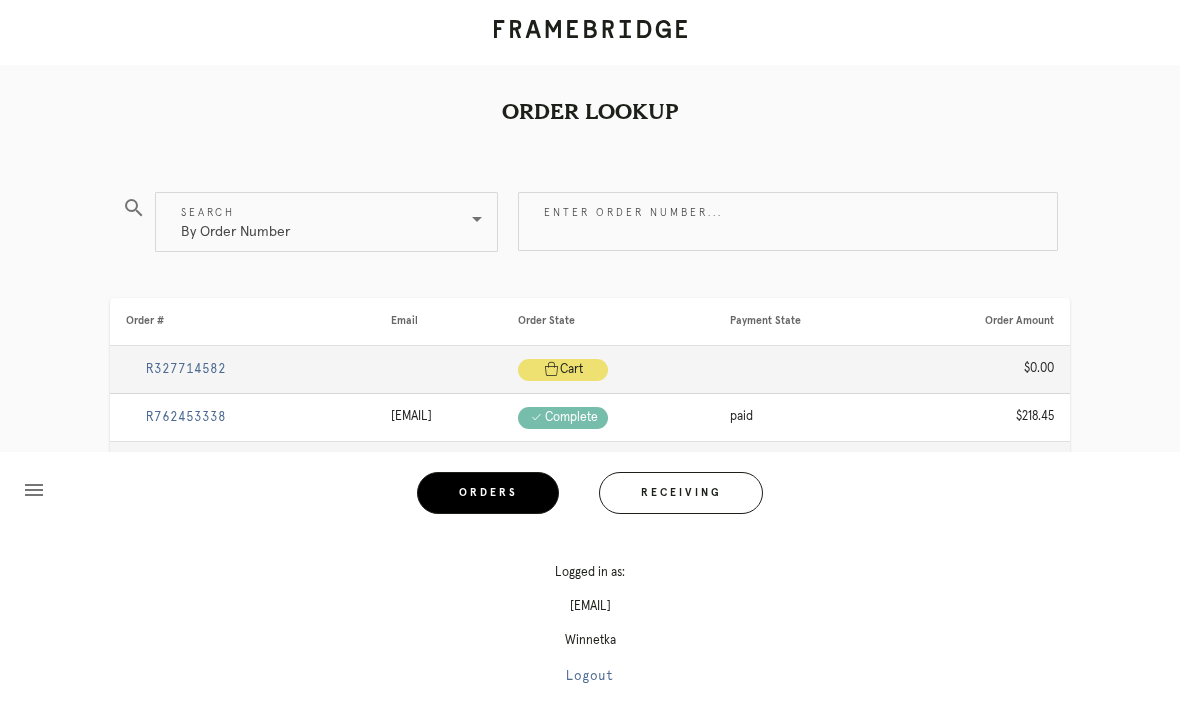 click on "Logged in as:   gabriel.daoud@framebridge.com   Winnetka
Logout" at bounding box center (590, 625) 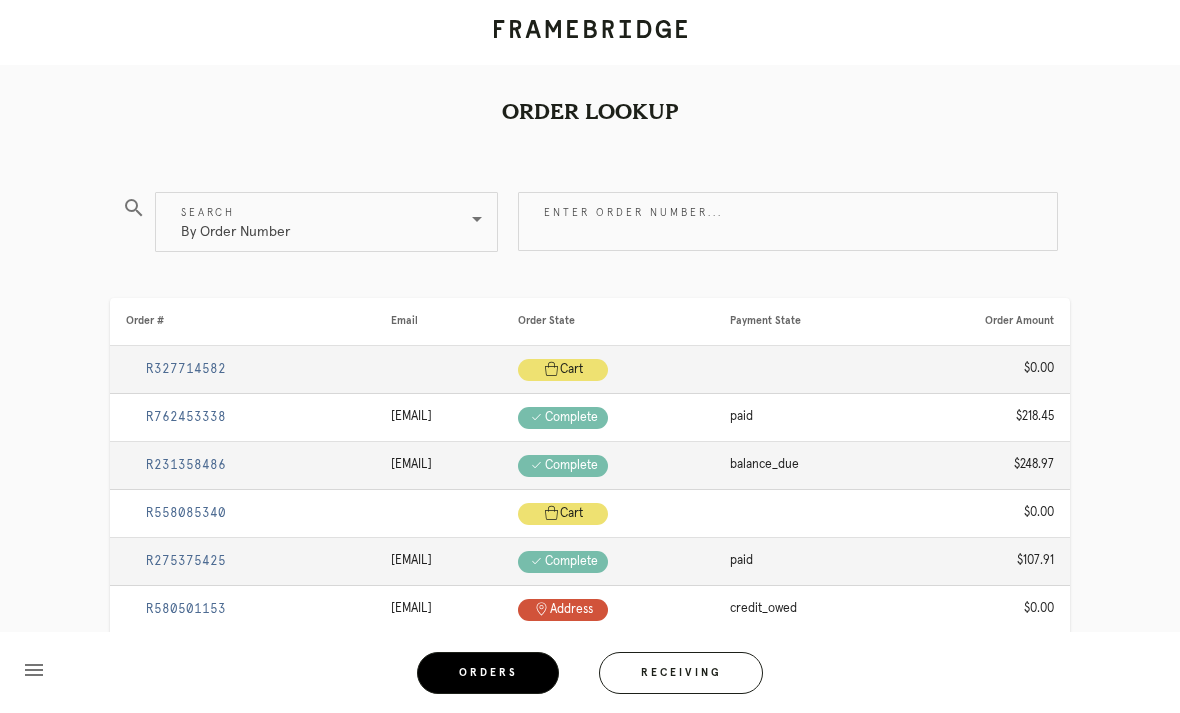 click on "Receiving" at bounding box center [681, 673] 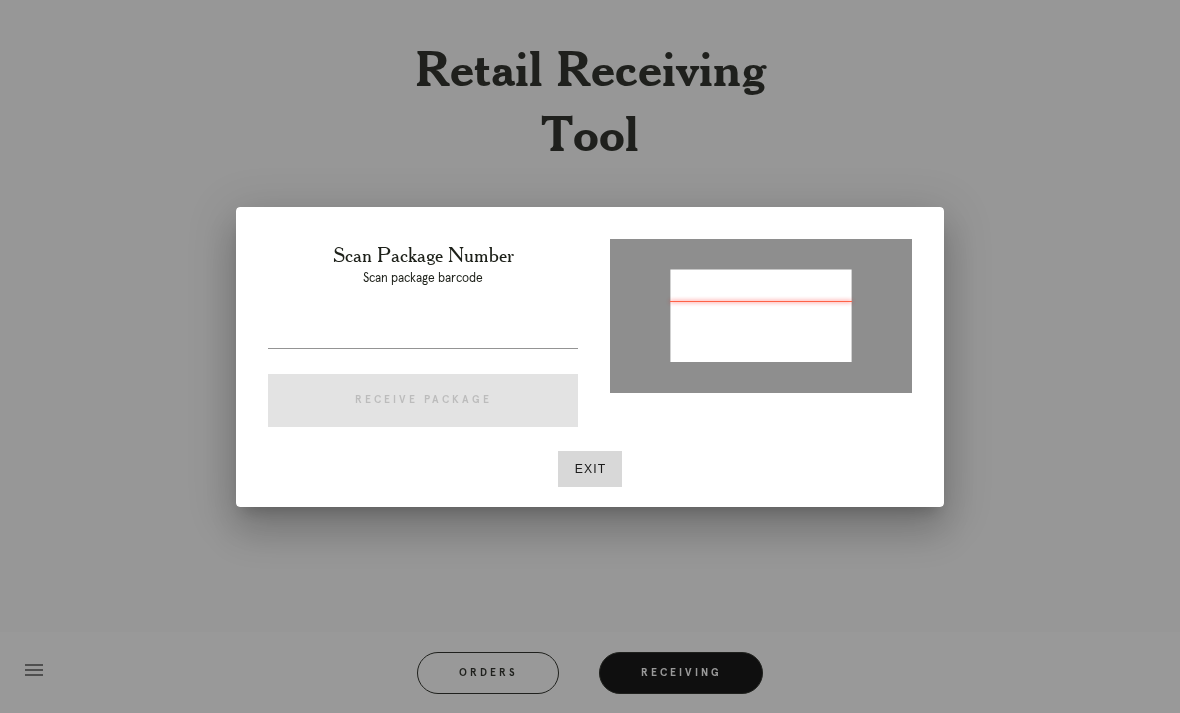 type on "P924445927612328" 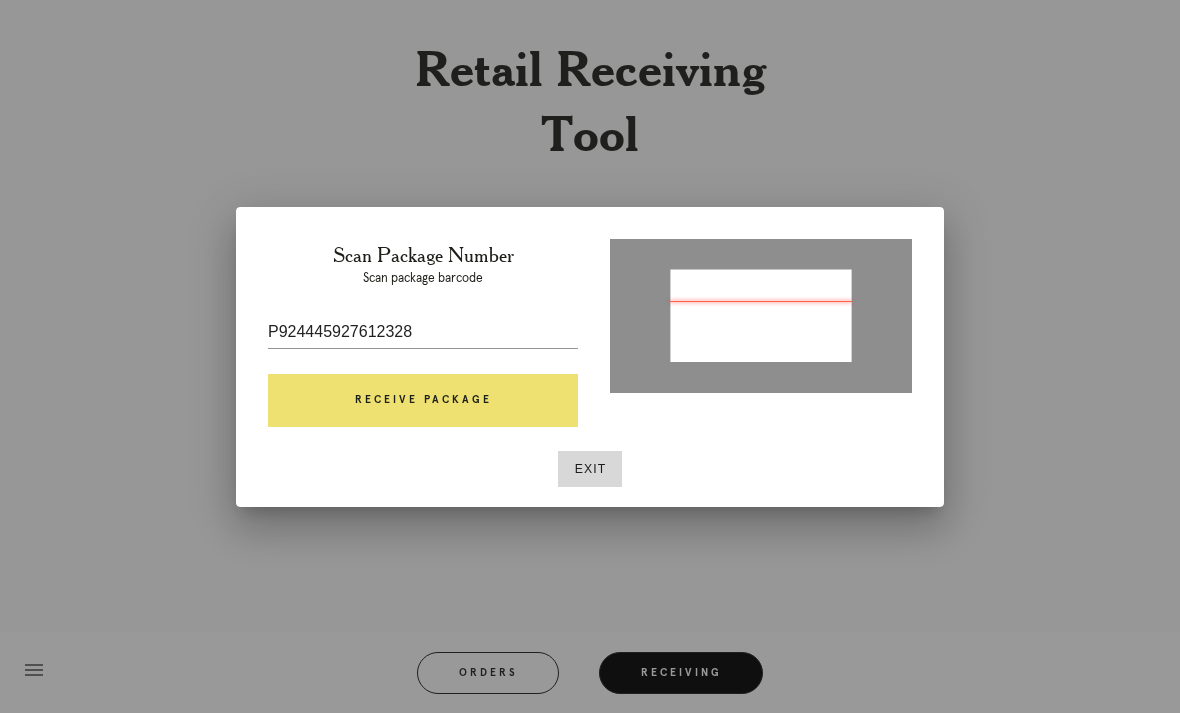 click at bounding box center (423, 363) 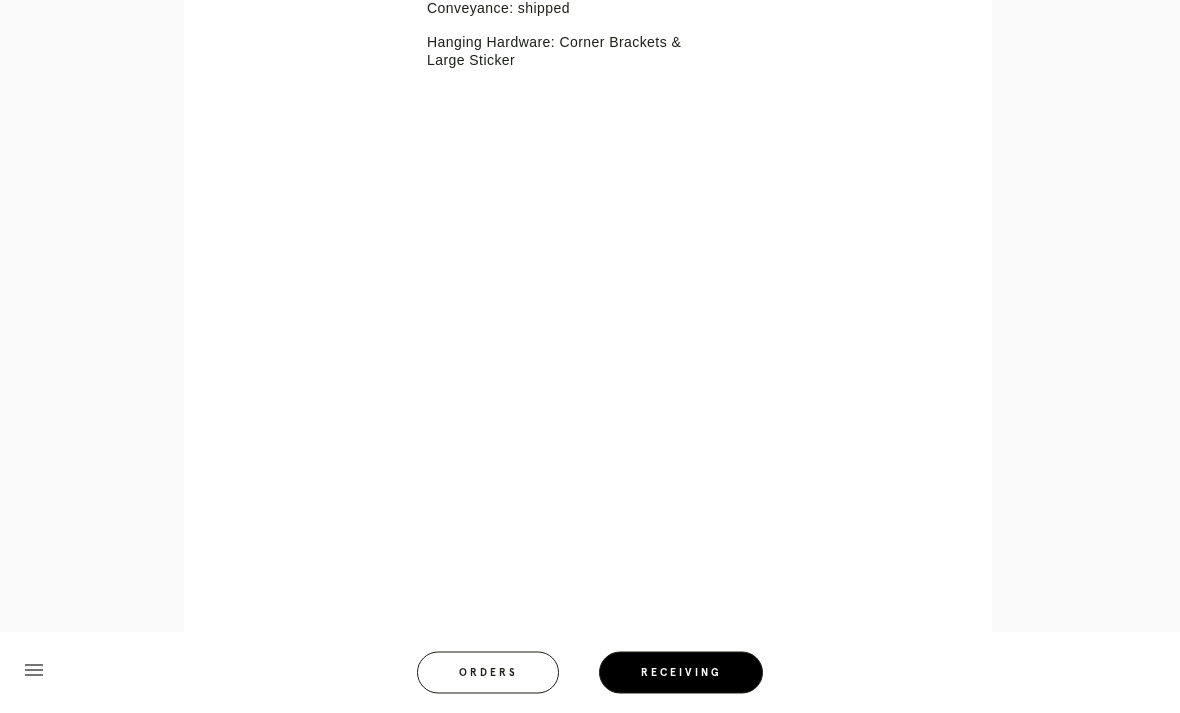 scroll, scrollTop: 738, scrollLeft: 0, axis: vertical 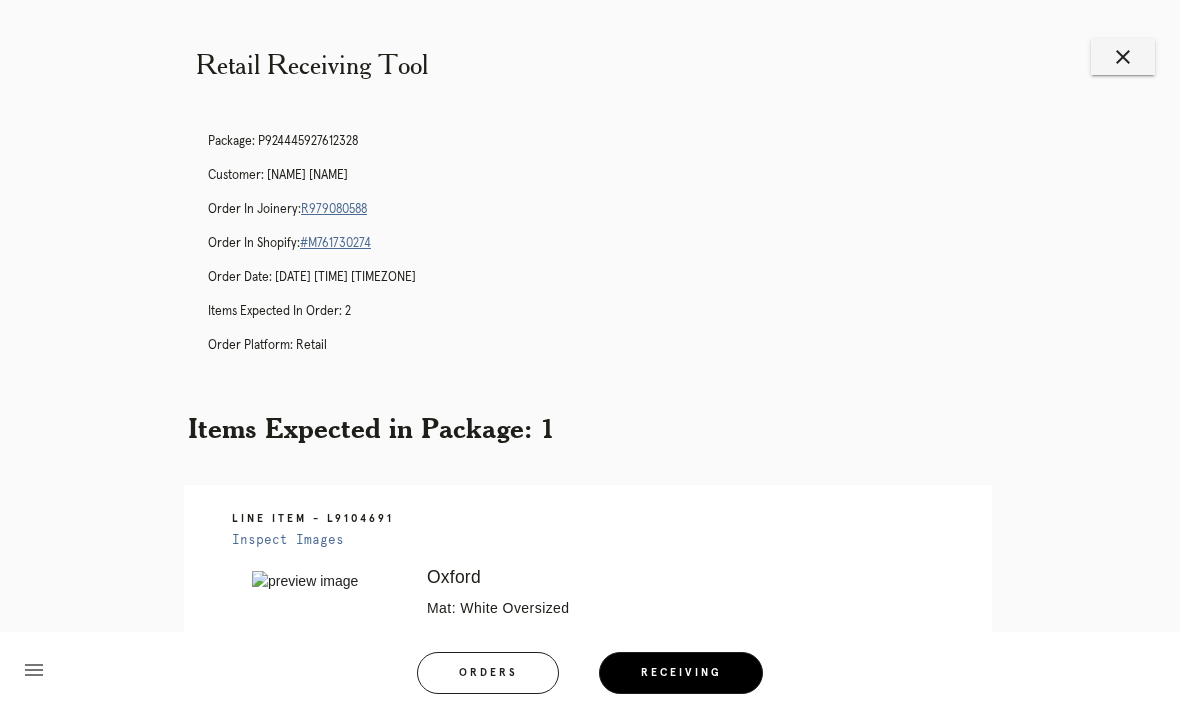 click on "close" at bounding box center [1123, 57] 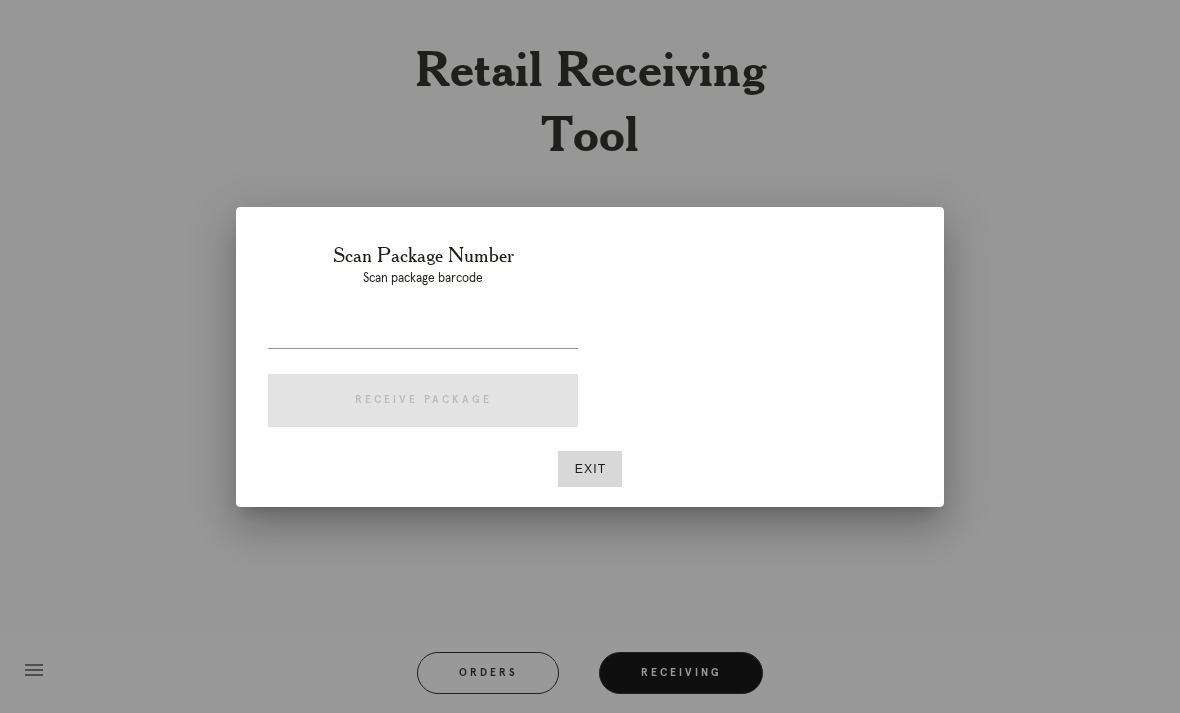 scroll, scrollTop: 0, scrollLeft: 0, axis: both 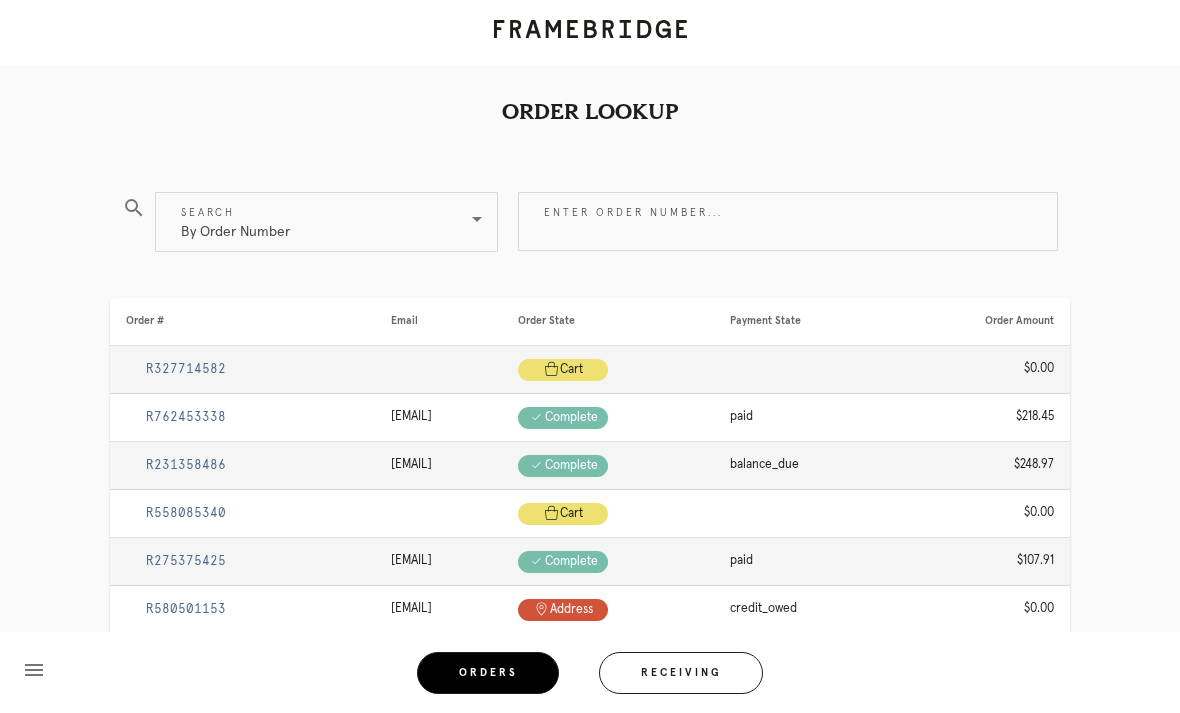 click on "paid" at bounding box center (803, 562) 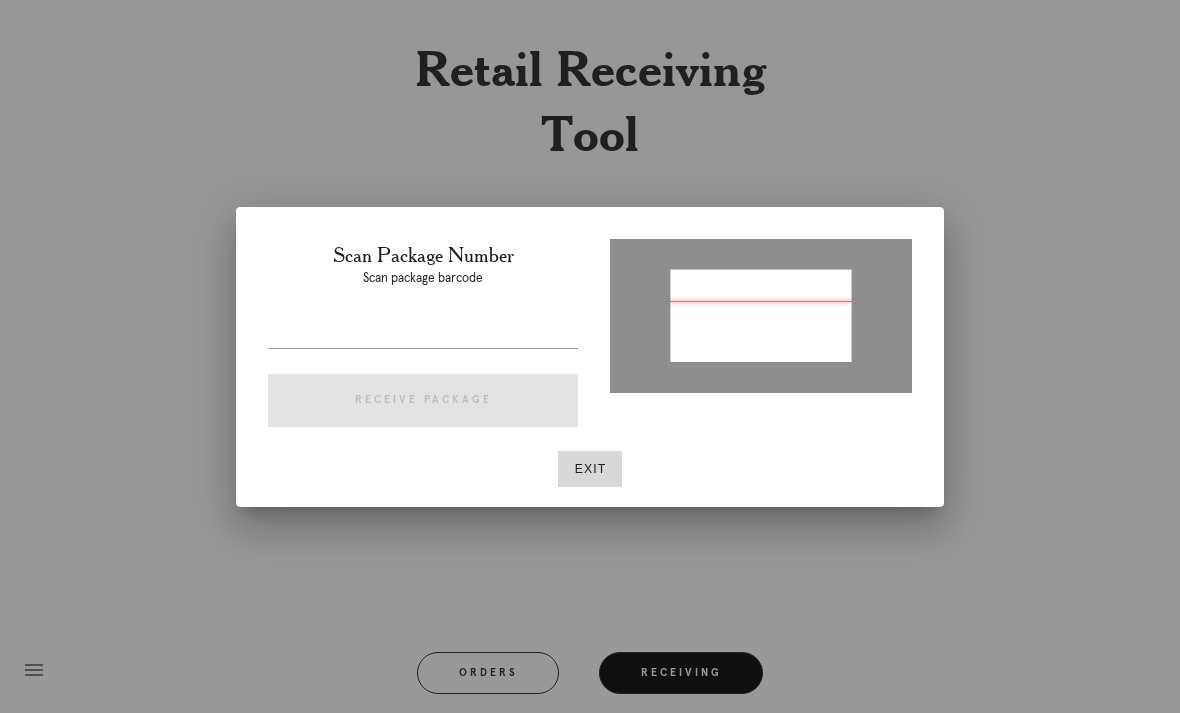 type on "70860112056529" 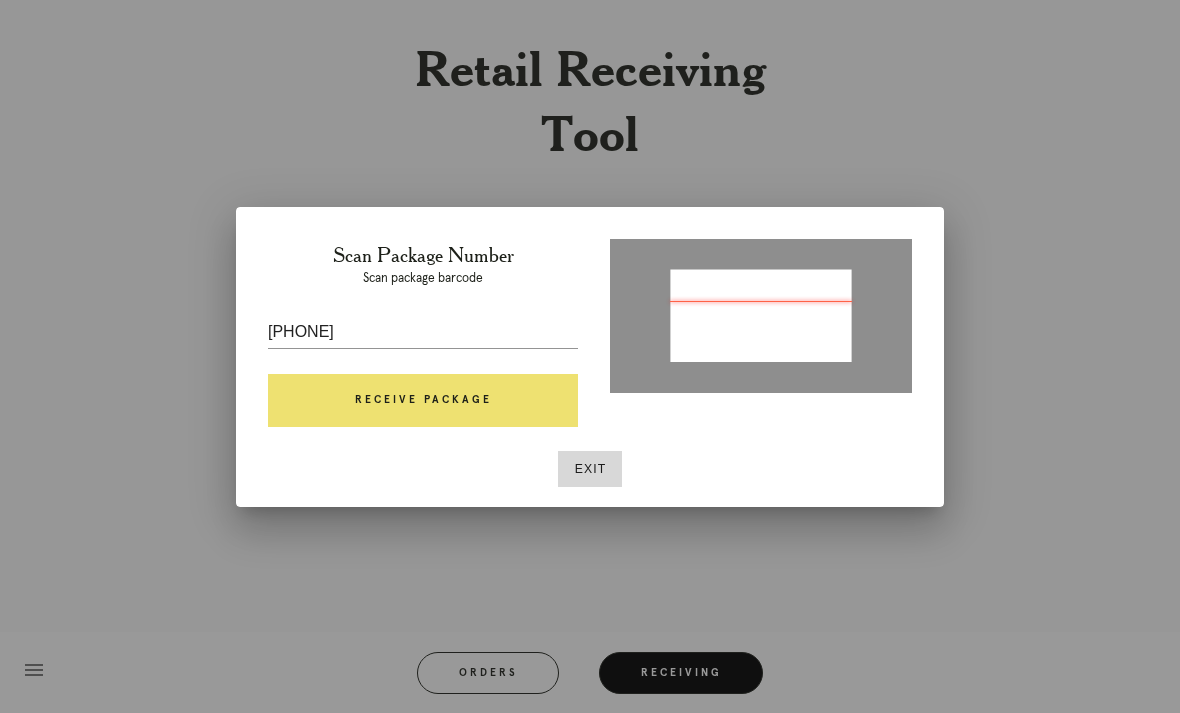 click on "Receive Package" at bounding box center (423, 401) 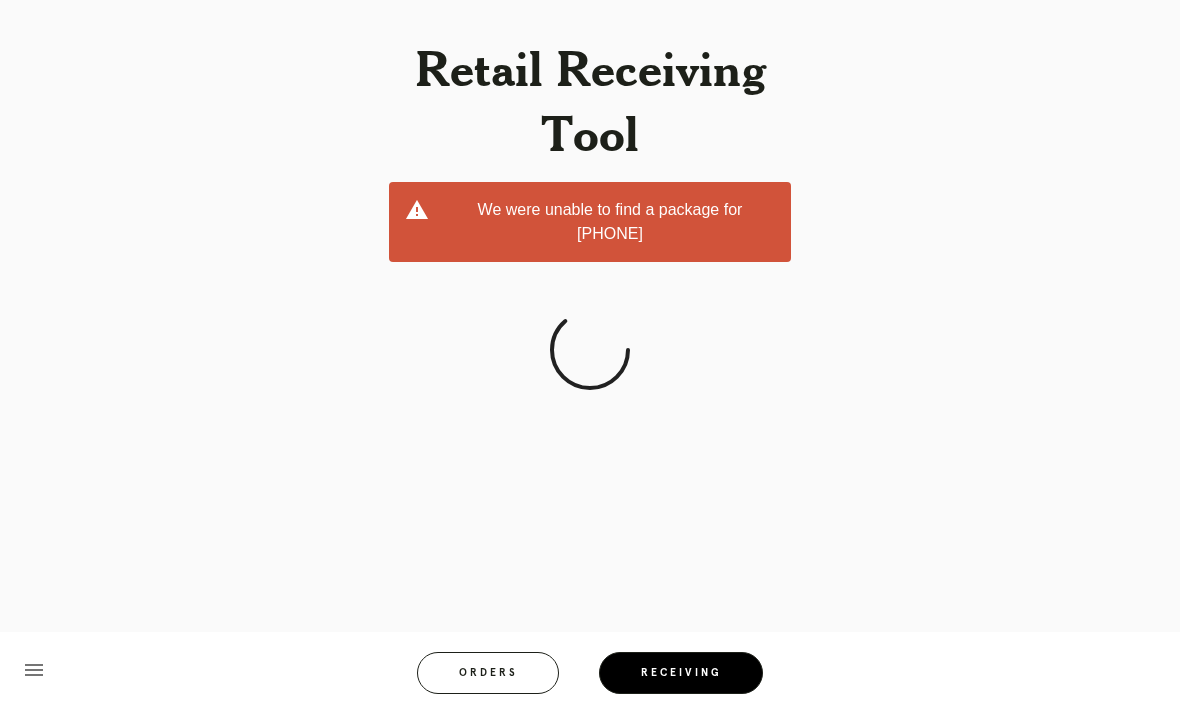 click on "Receiving" at bounding box center [681, 673] 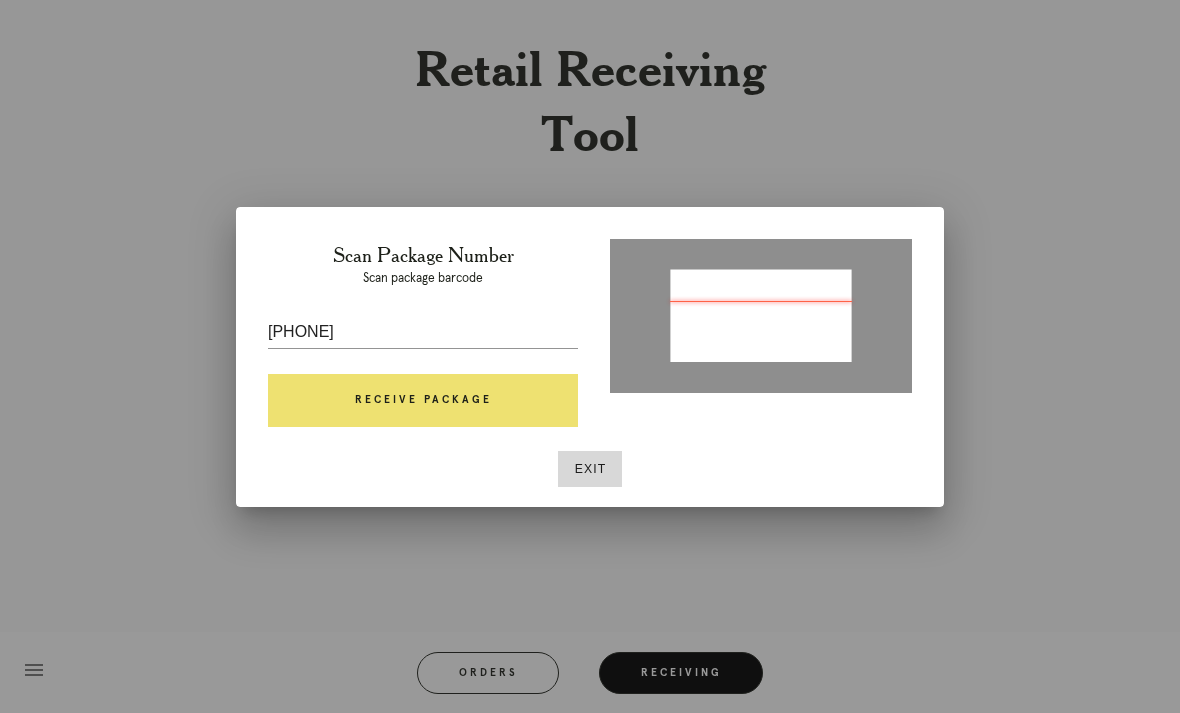 click on "70860112056529" at bounding box center (423, 332) 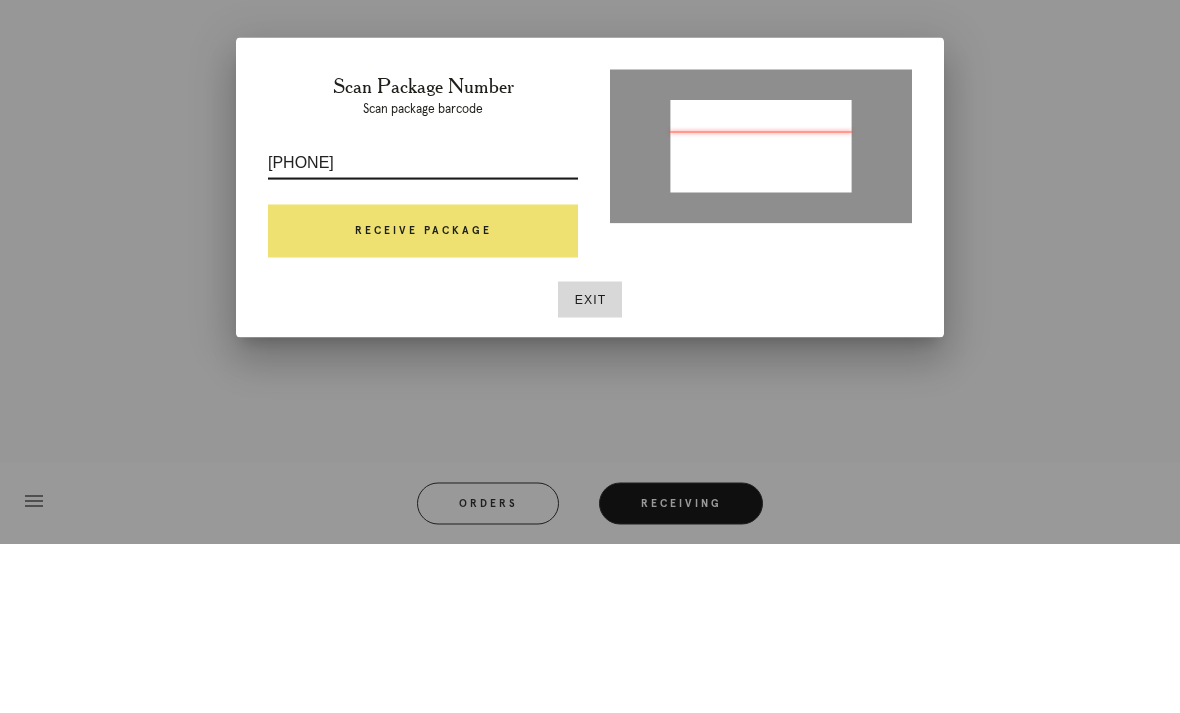 click on "70860112056529" at bounding box center [423, 332] 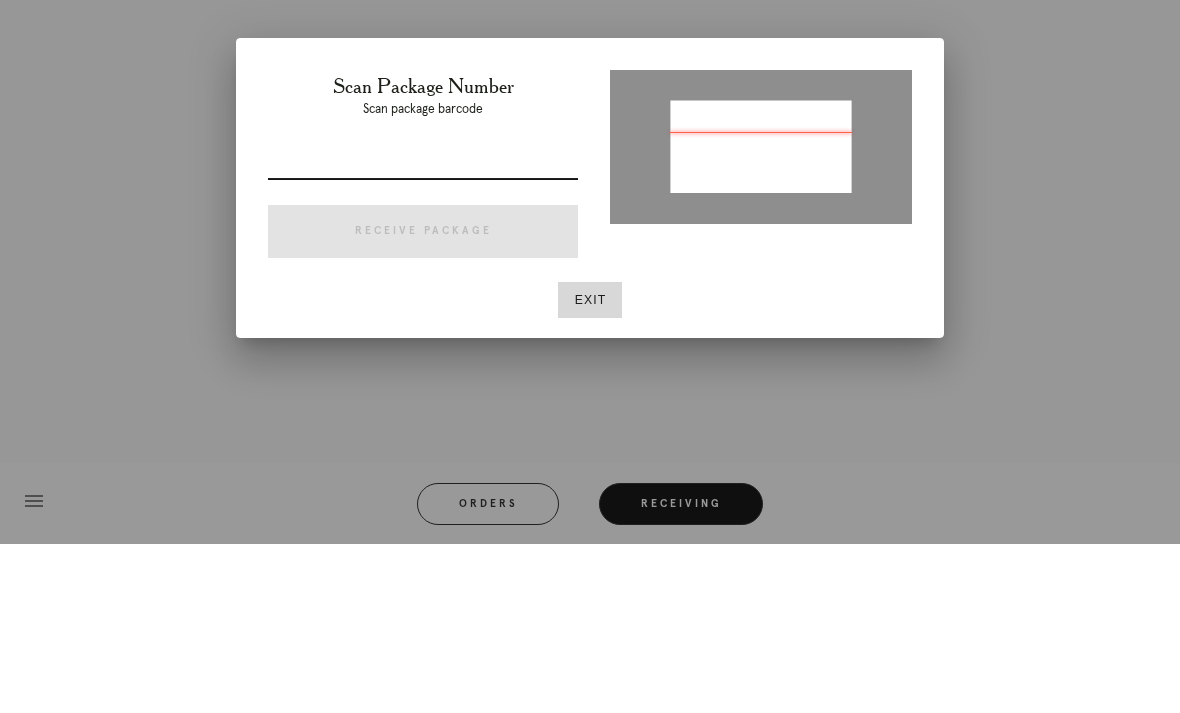 scroll, scrollTop: 64, scrollLeft: 0, axis: vertical 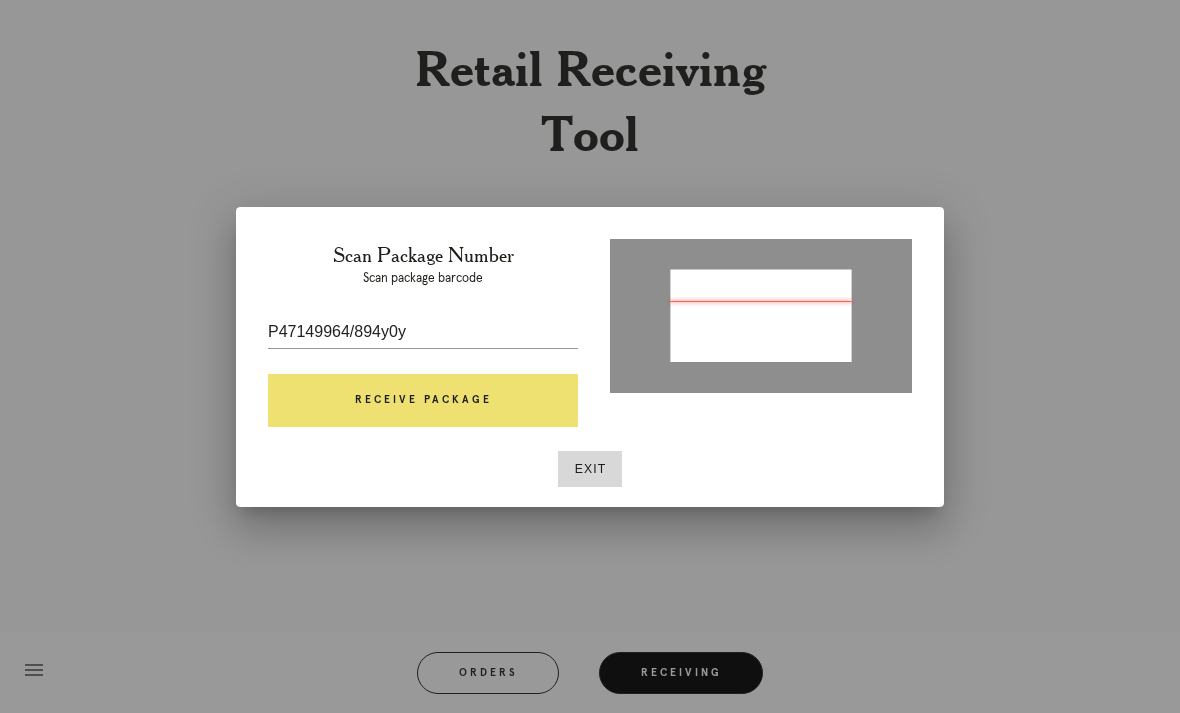 type on "P471499640894404" 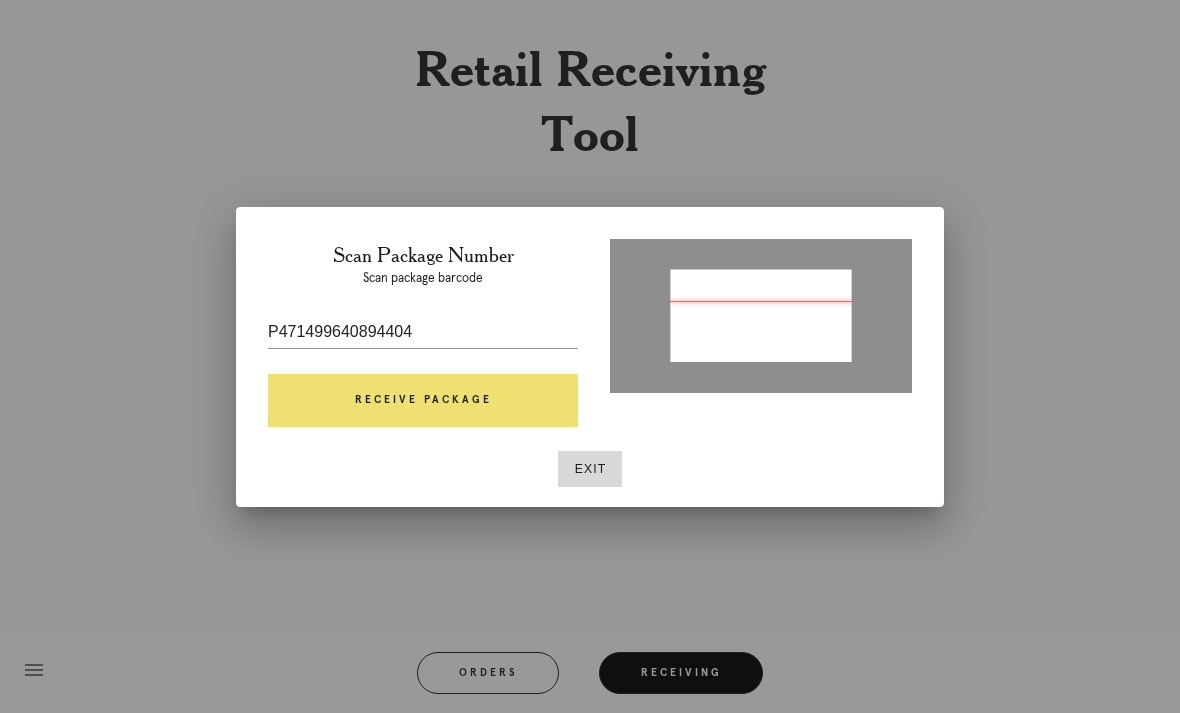 click on "Receive Package" at bounding box center (423, 401) 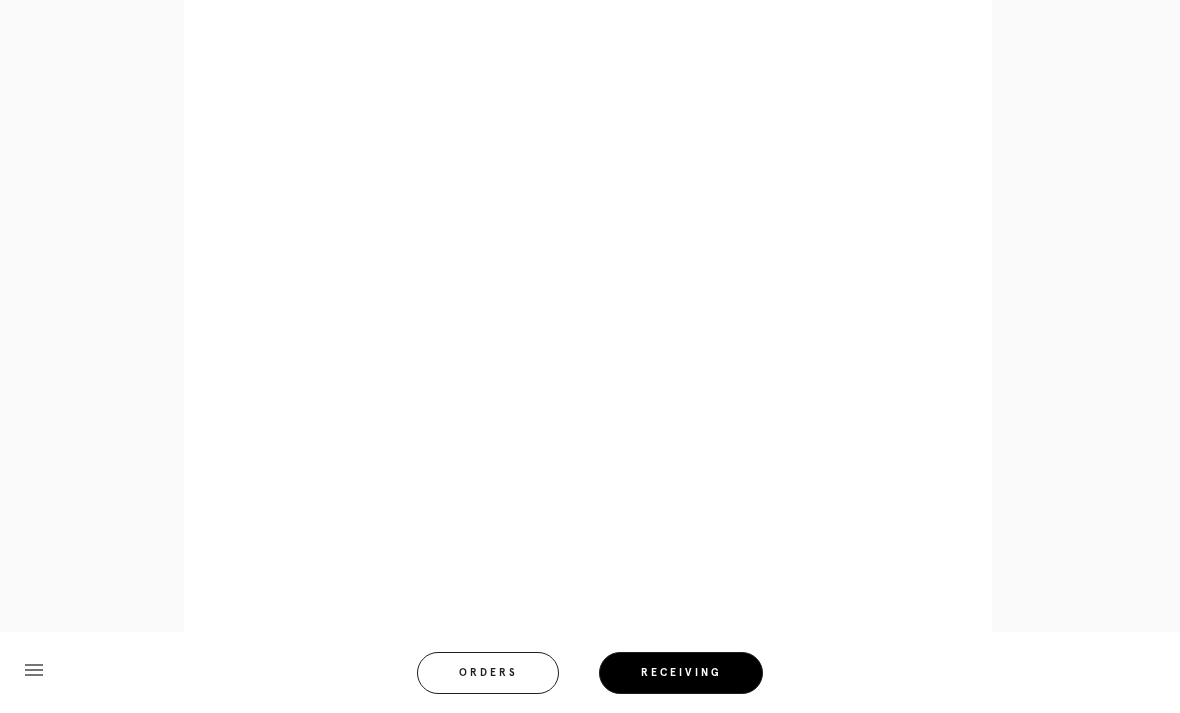 scroll, scrollTop: 842, scrollLeft: 0, axis: vertical 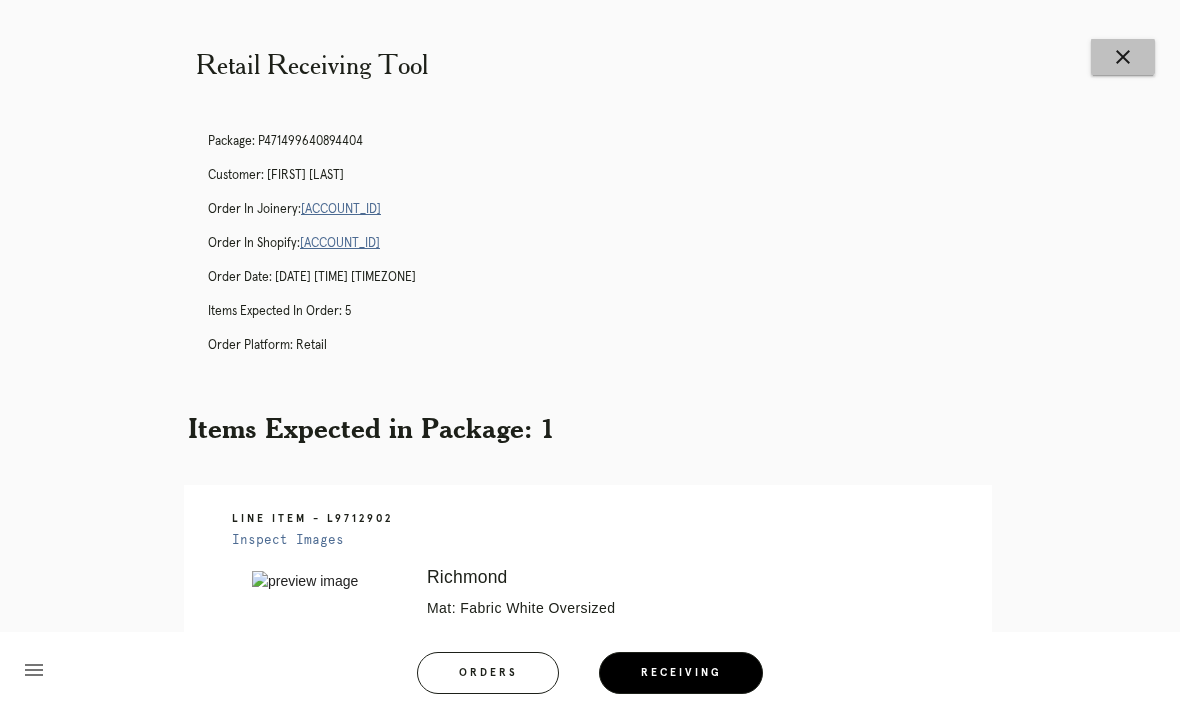 click on "close" at bounding box center (1123, 57) 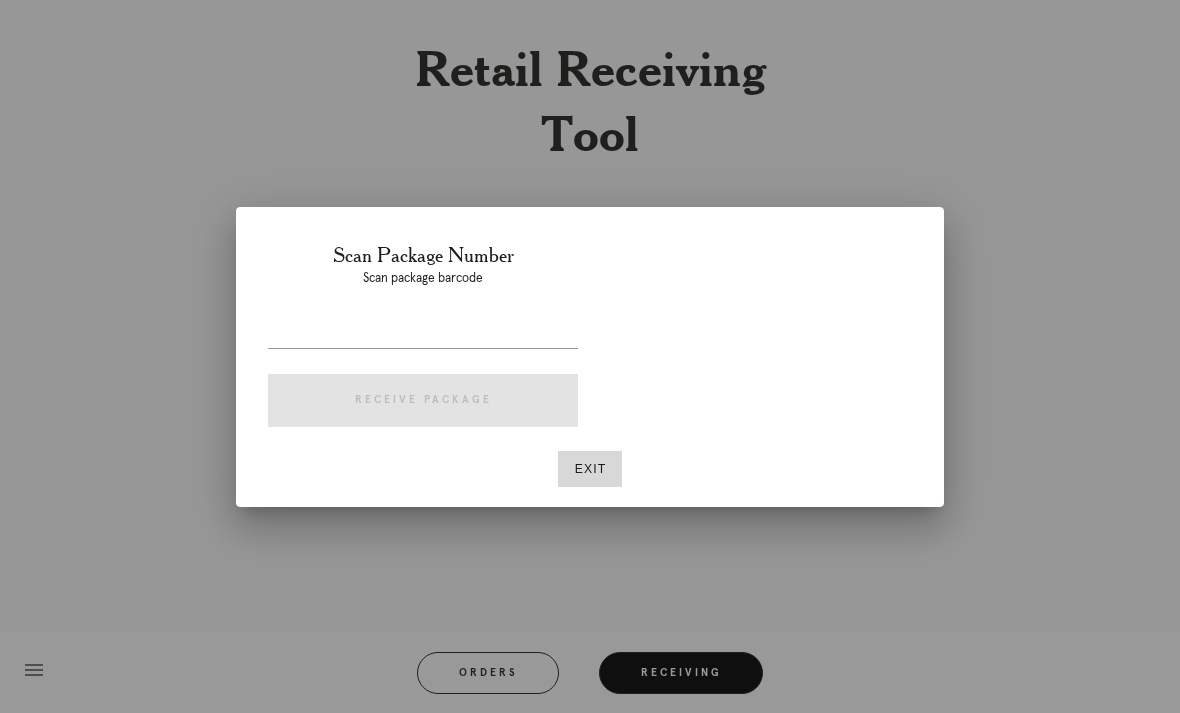 scroll, scrollTop: 0, scrollLeft: 0, axis: both 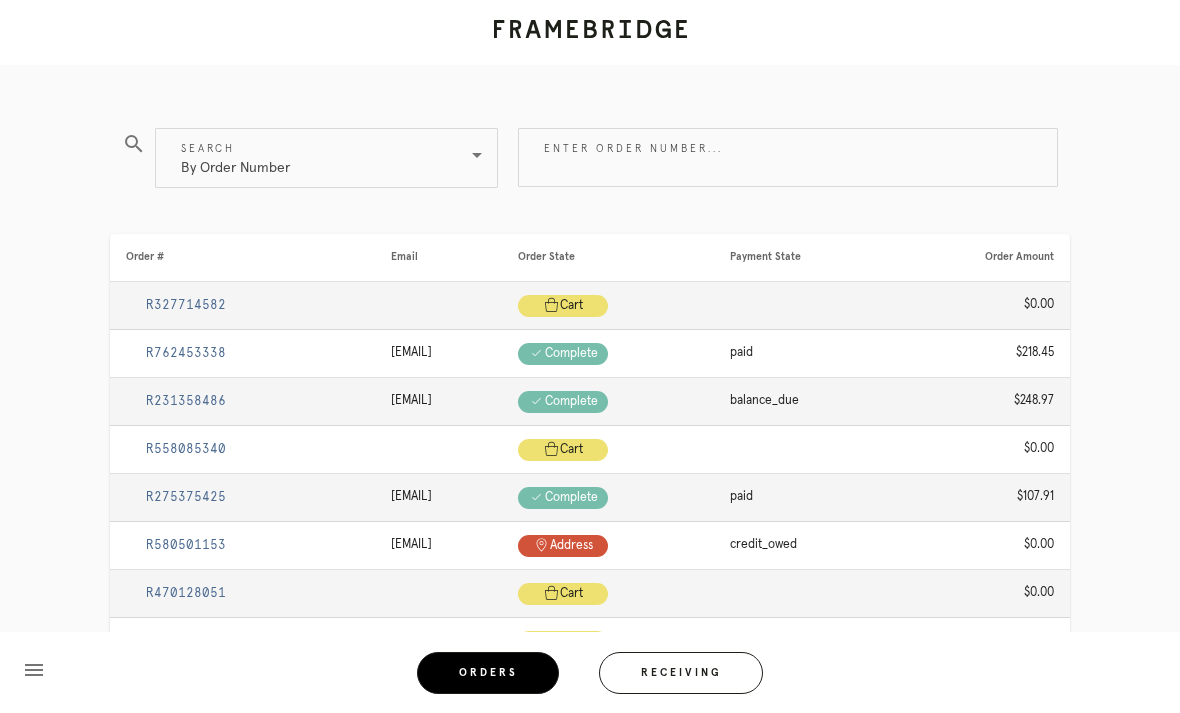 click on "Receiving" at bounding box center [681, 673] 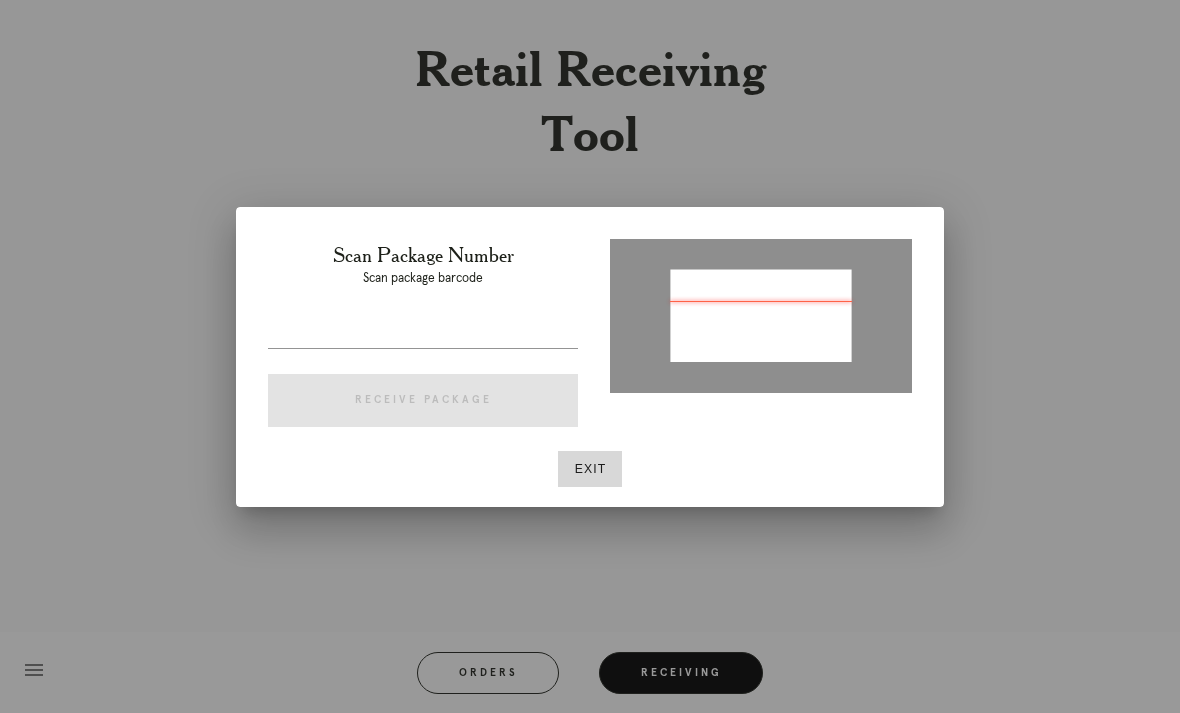 type on "P914545955075003" 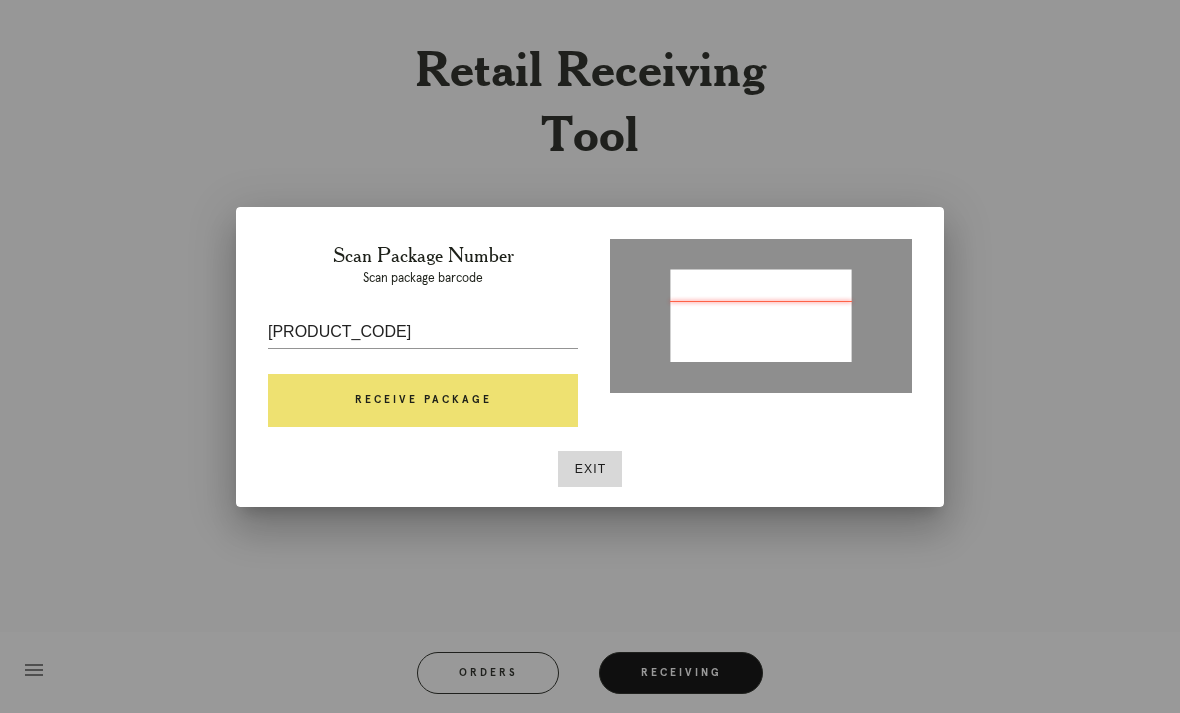 click on "Receive Package" at bounding box center [423, 401] 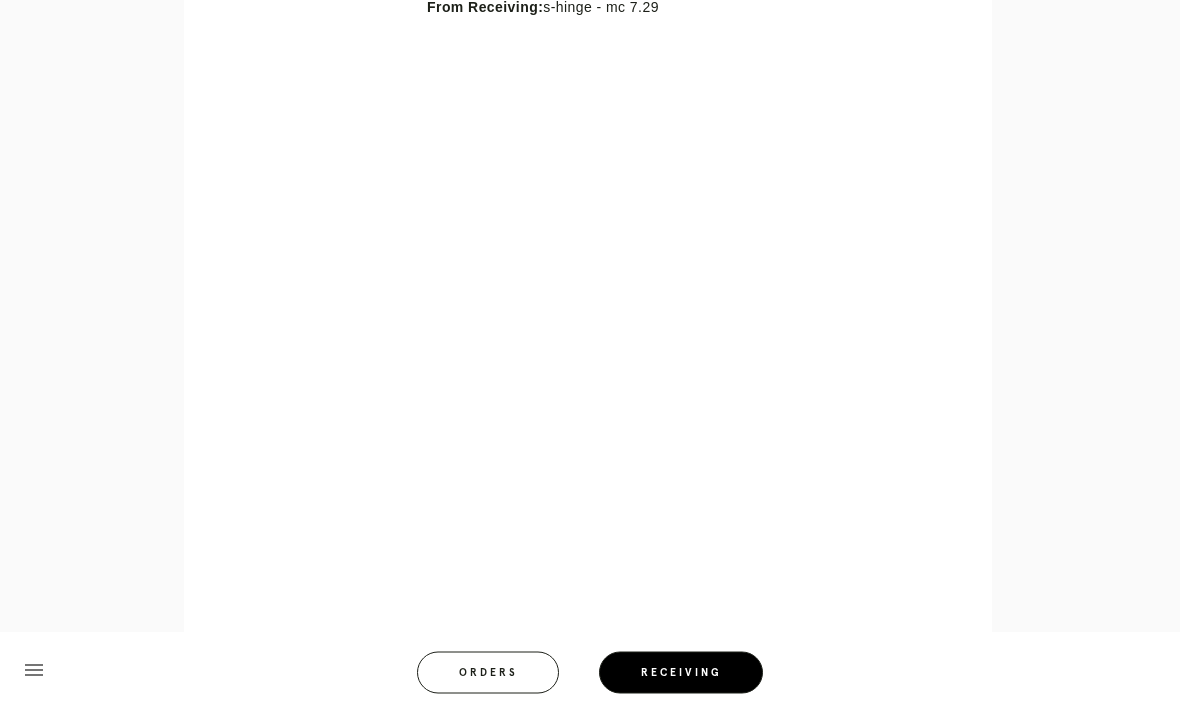 scroll, scrollTop: 963, scrollLeft: 0, axis: vertical 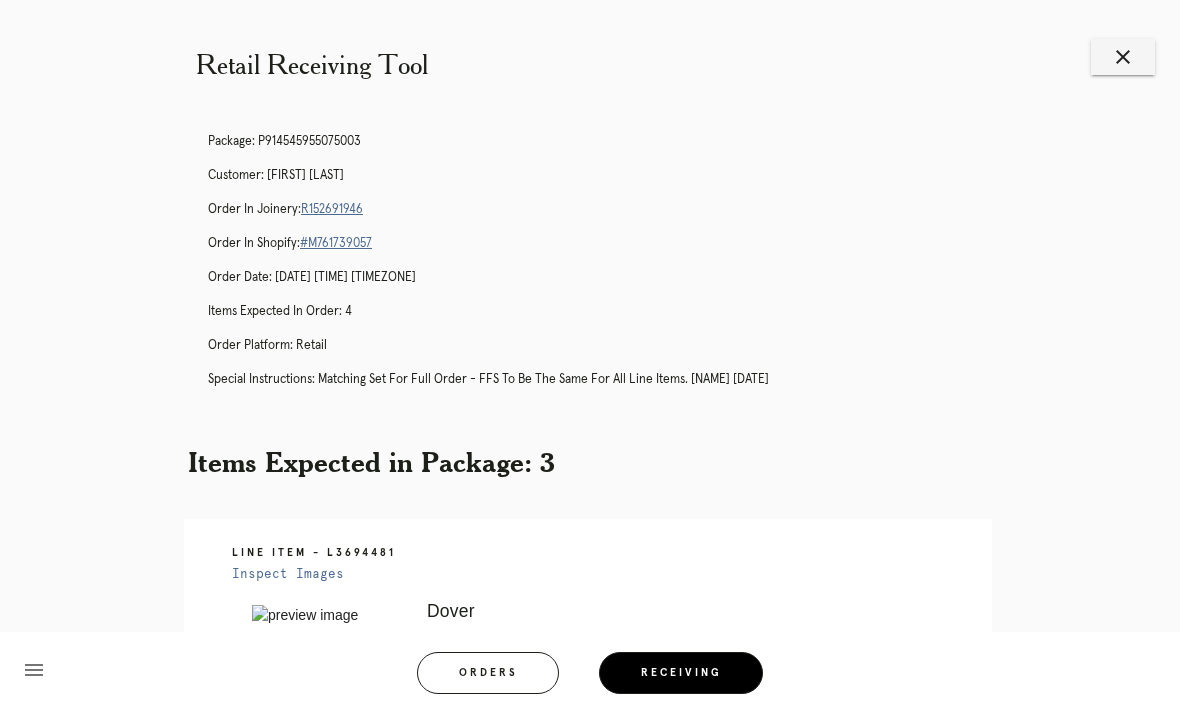 click on "close" at bounding box center (1123, 57) 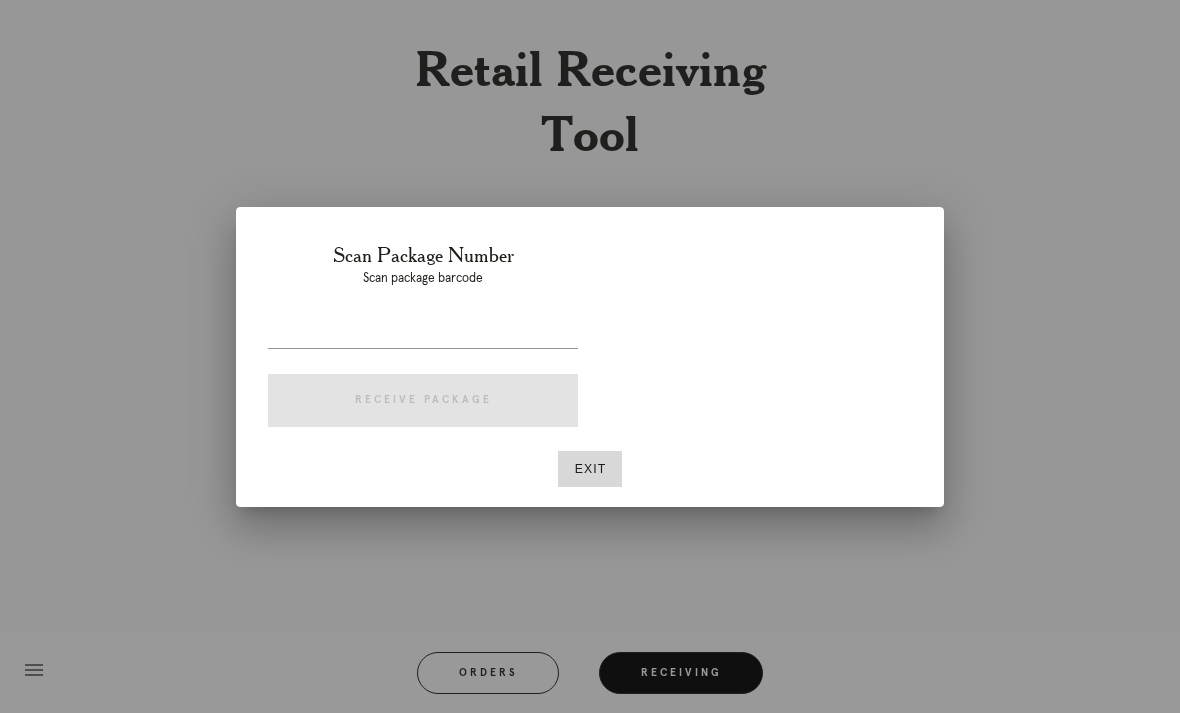 scroll, scrollTop: 0, scrollLeft: 0, axis: both 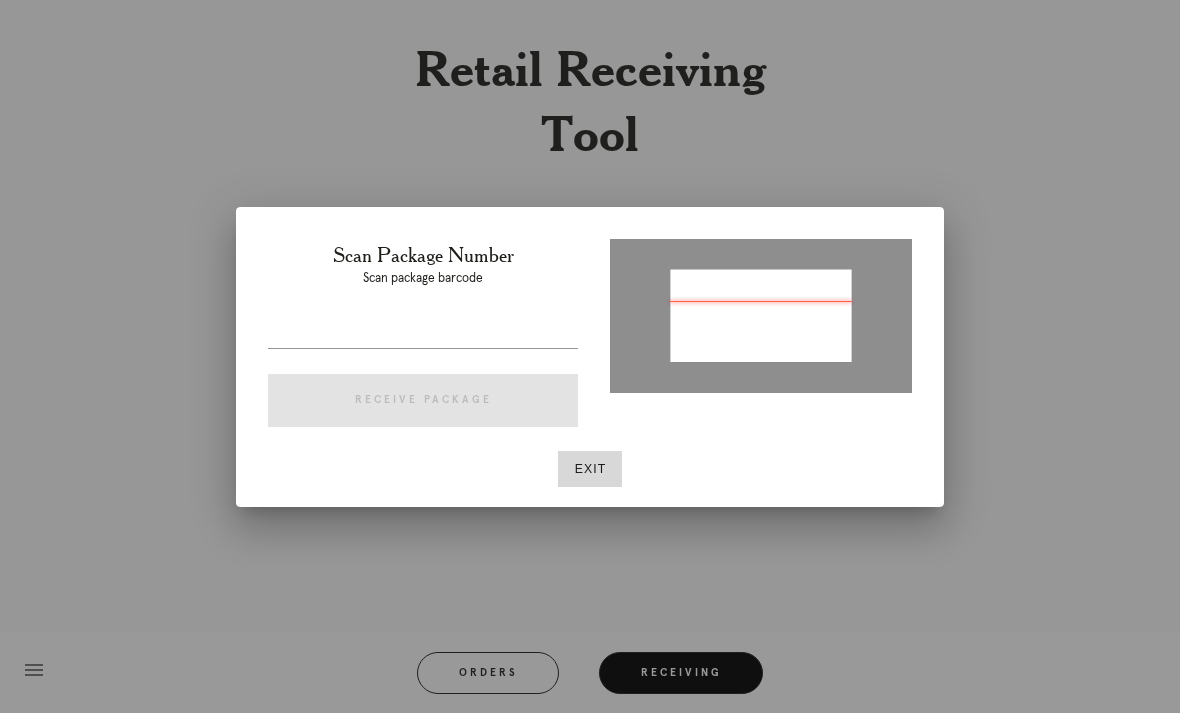type on "[NUMBER]" 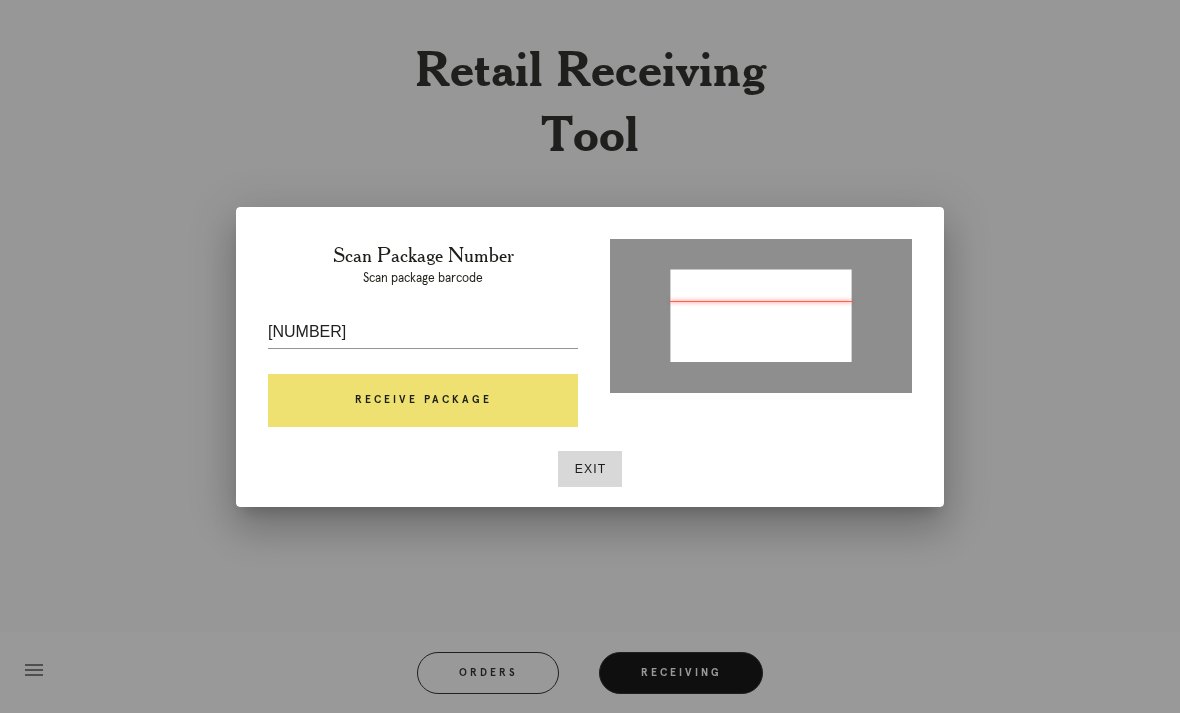 click on "Receive Package" at bounding box center (423, 401) 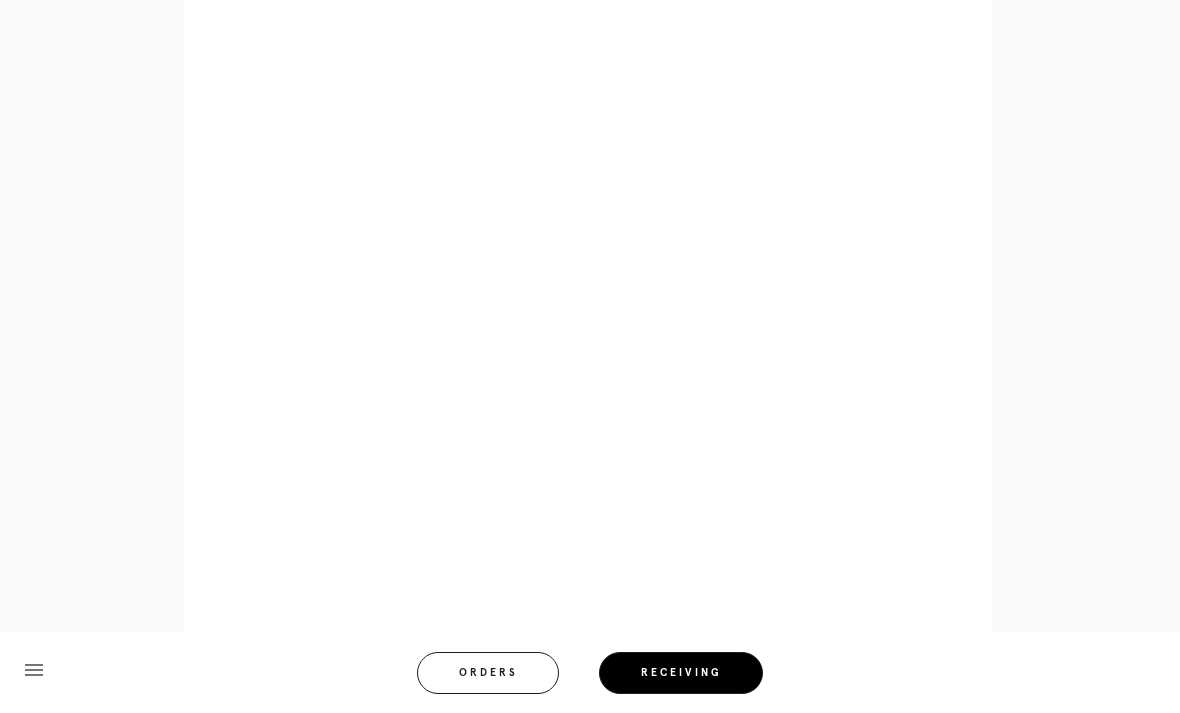 scroll, scrollTop: 1046, scrollLeft: 0, axis: vertical 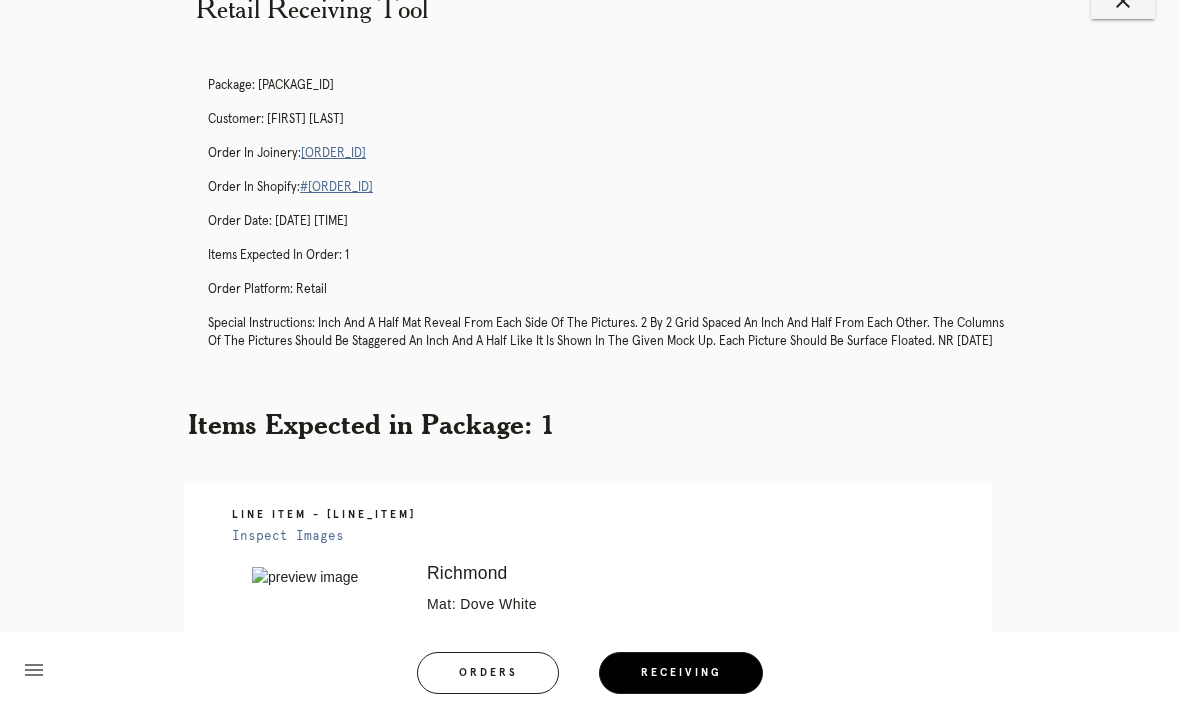 click on "Customer: [FIRST] [LAST]
Order in Joinery:
[ORDER_ID]
Order in Shopify:
#[ORDER_ID]
Order Date:
[DATE]  [TIME]
Items Expected in Order: 1   Order Platform: retail
Special Instructions: inch and a half mat reveal from each side of the pictures. 2 by 2 grid spaced an inch and half from each other. the columns of the pictures should be staggered an inch and a half like it is shown in the given mock up. each picture should be surface floated. NR [DATE]
Items Expected in Package:  1
Line Item - [LINE_ITEM]
Inspect Images
Error retreiving frame spec #[ERROR_CODE]
[CITY]
Mat: Dove White
Mat Width: 1.5
Artwork Size:
17.375
x
22.875
Frame Size:
21.625
x
27" at bounding box center [590, 596] 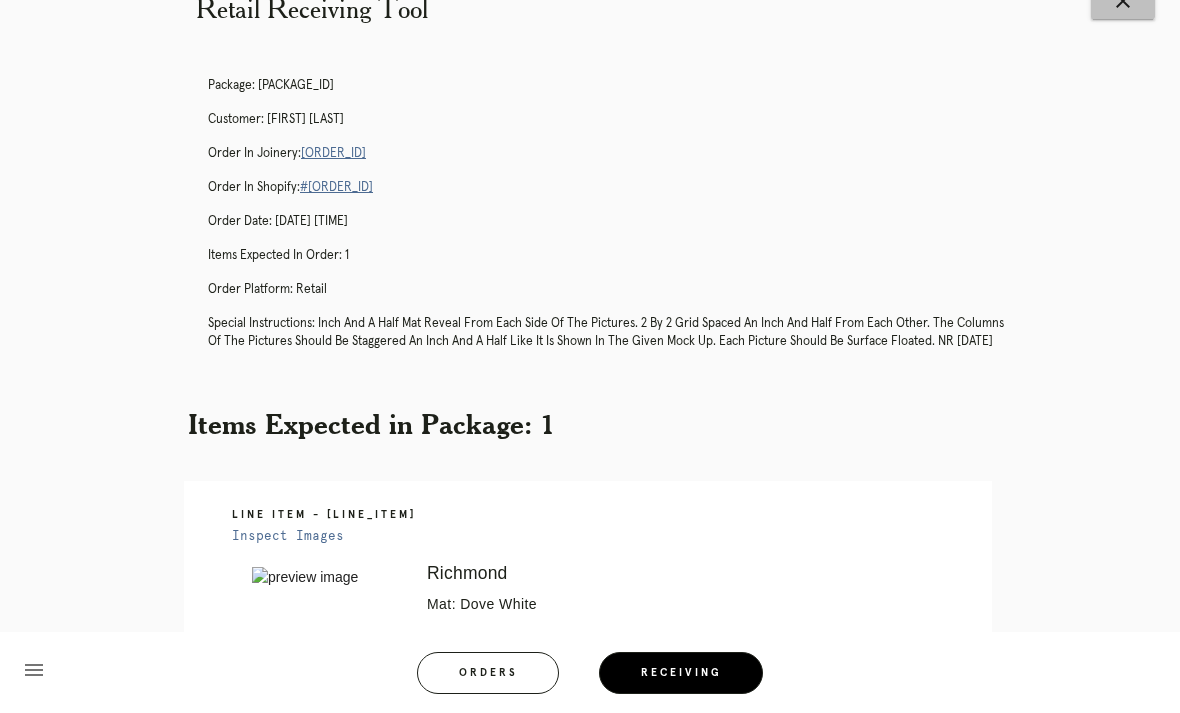 scroll, scrollTop: 0, scrollLeft: 0, axis: both 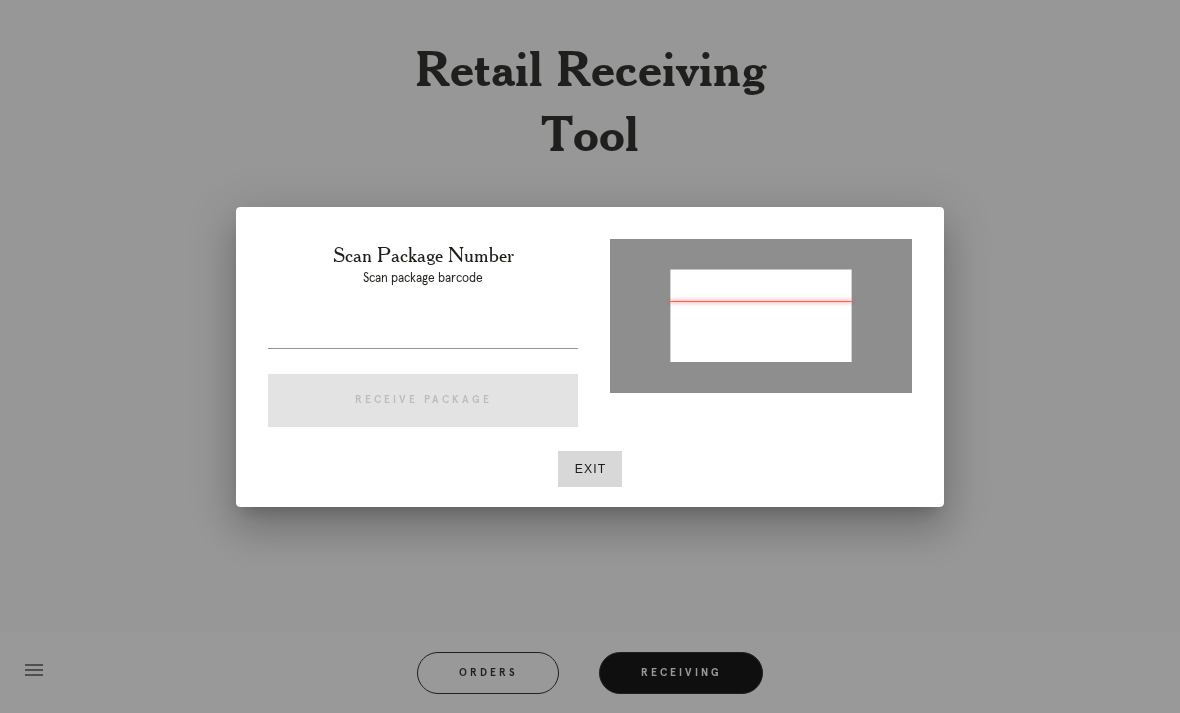 type on "P267682553077545" 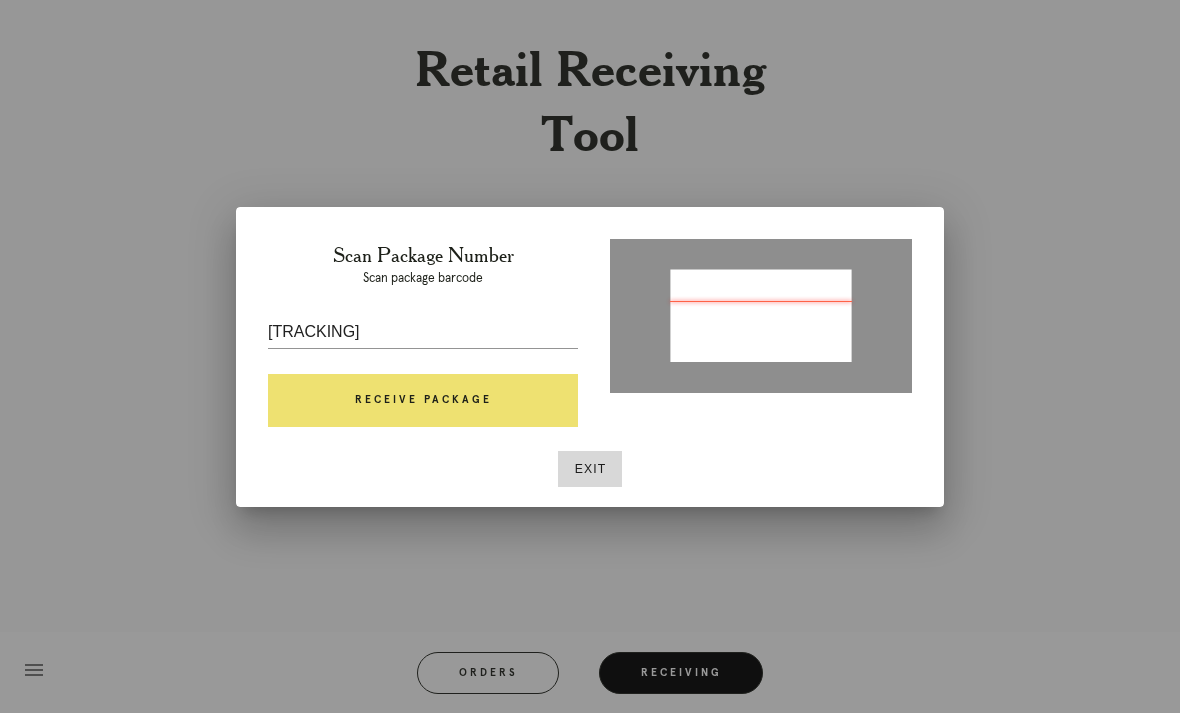 click on "Receive Package" at bounding box center [423, 401] 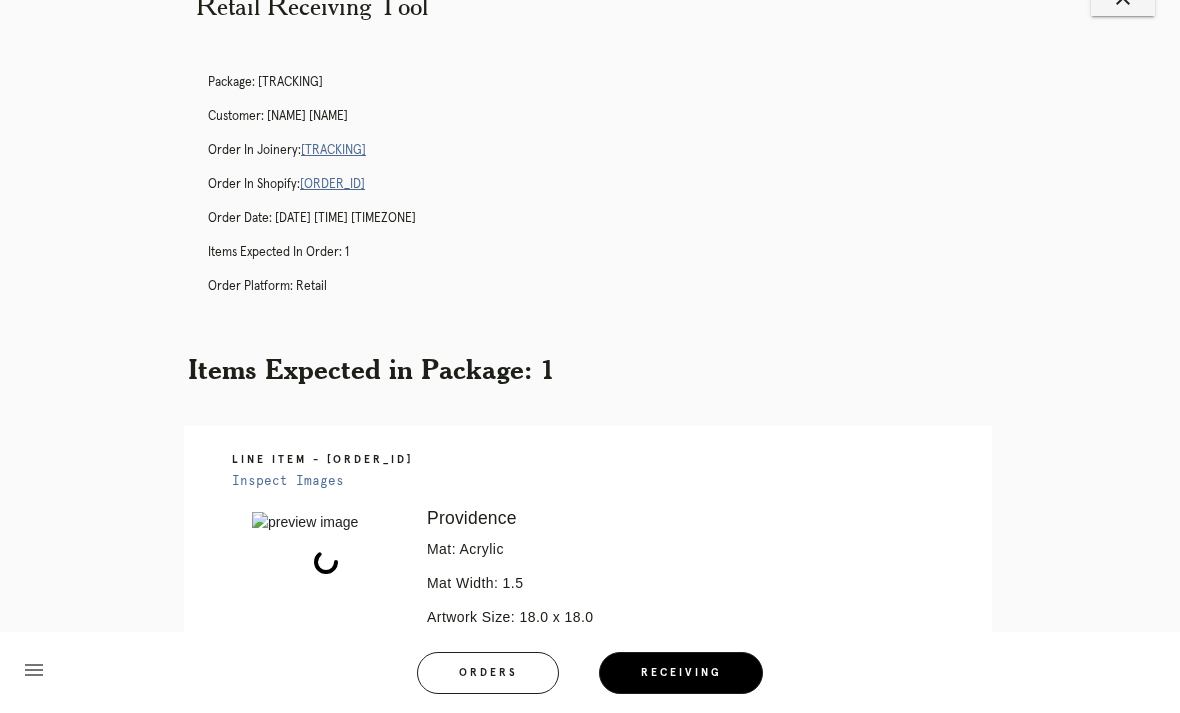 scroll, scrollTop: 60, scrollLeft: 0, axis: vertical 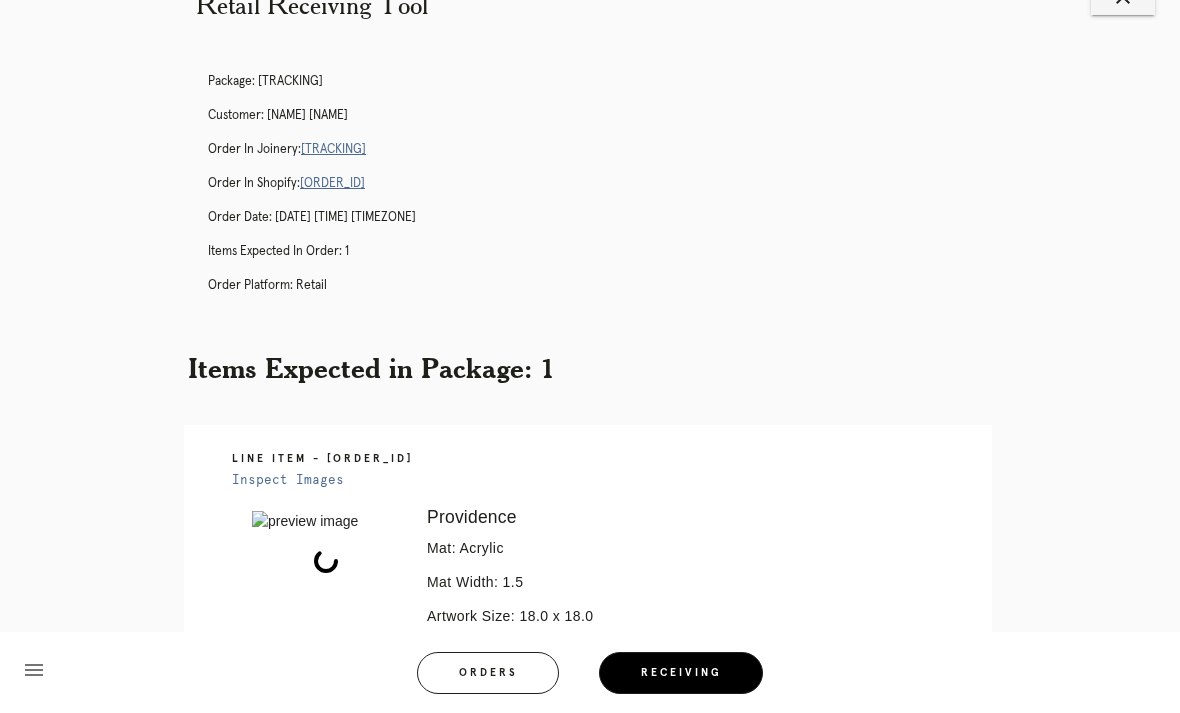 click on "Package: P267682553077545   Customer: Maryann Xue
Order in Joinery:
R603361360
Order in Shopify:
#M761697658
Order Date:
05/26/2025 11:31 AM EDT
Items Expected in Order: 1   Order Platform: retail" at bounding box center [610, 192] 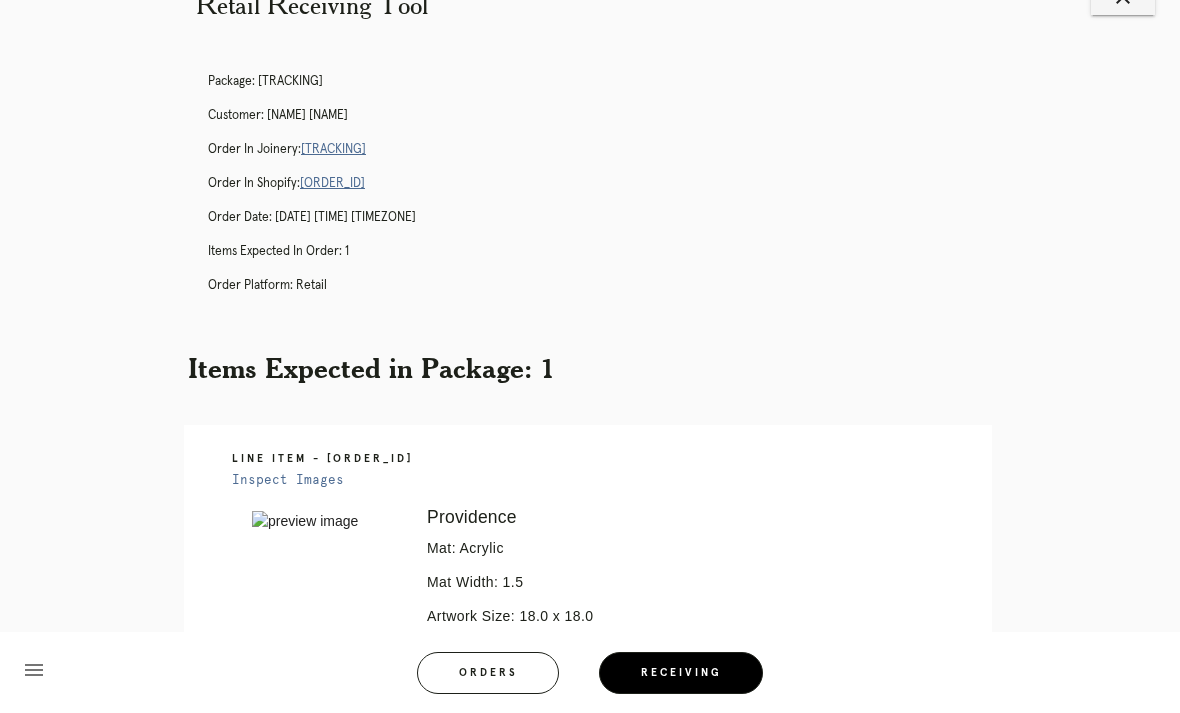 click on "R603361360" at bounding box center [333, 149] 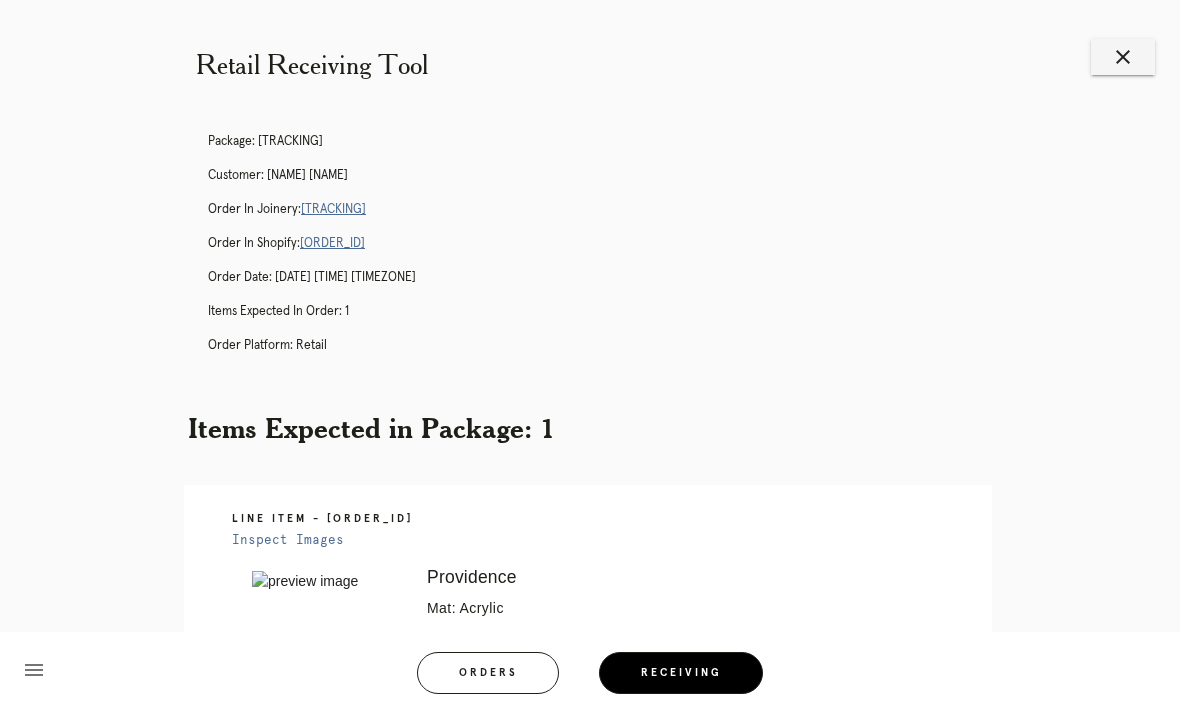 click on "close" at bounding box center [1123, 57] 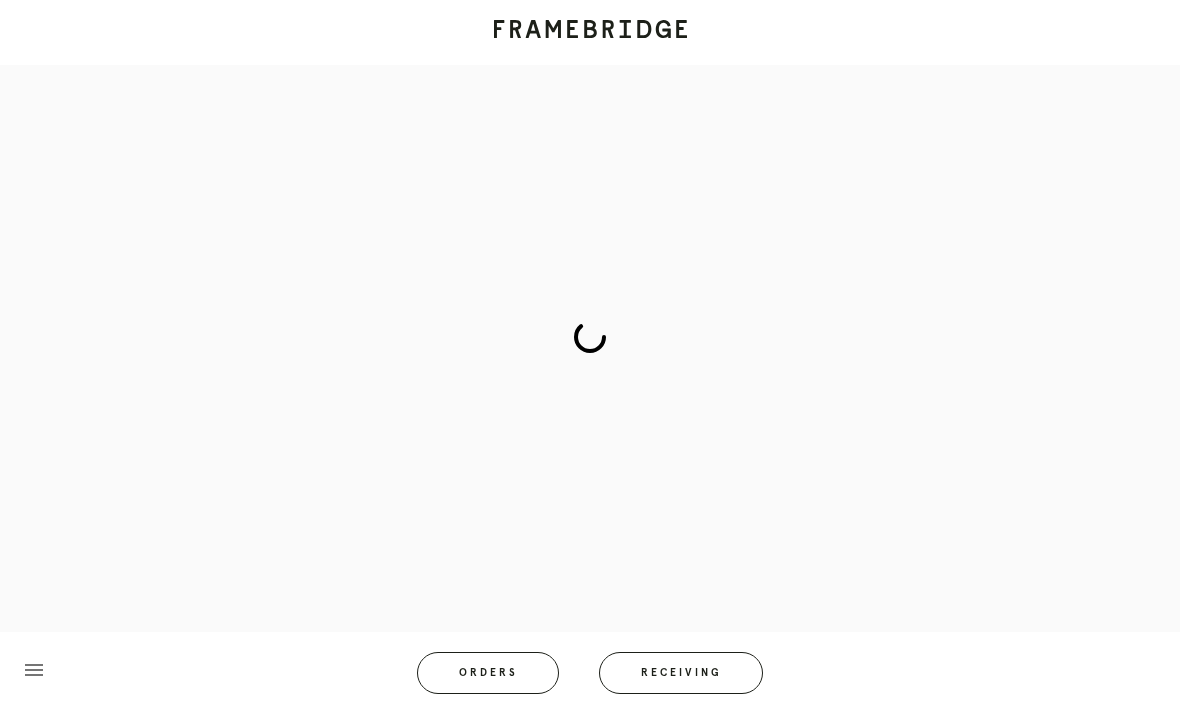 scroll, scrollTop: 0, scrollLeft: 0, axis: both 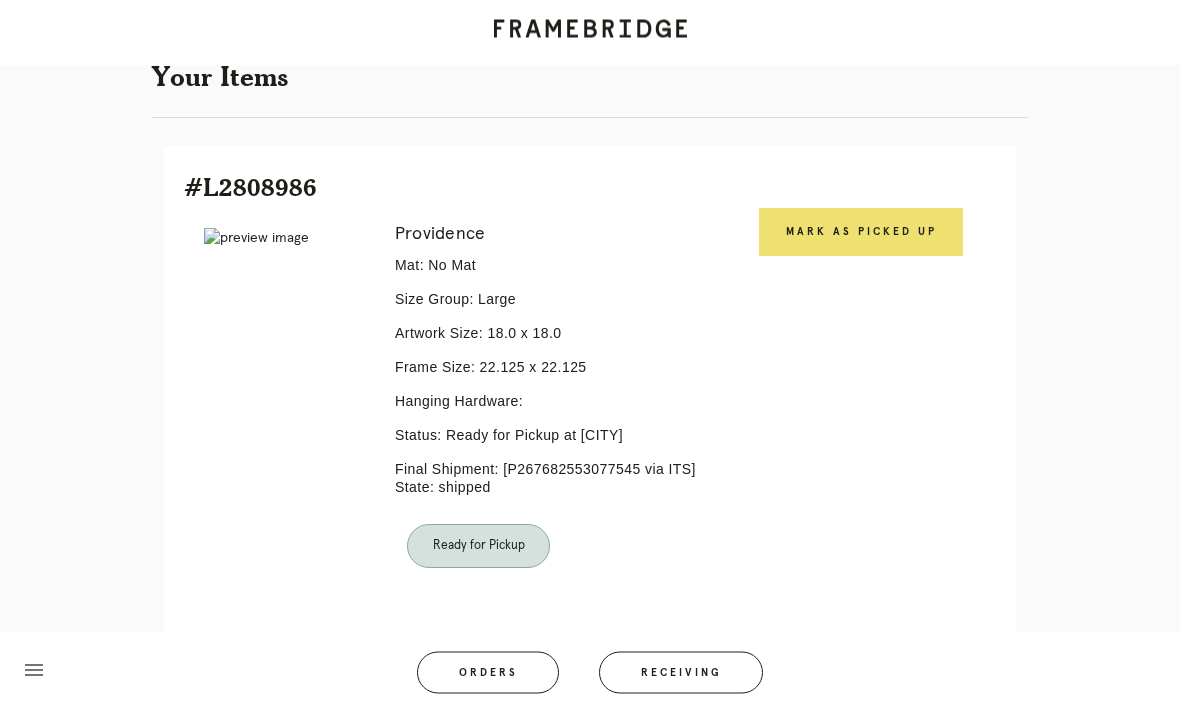 click on "Mark as Picked Up" at bounding box center [861, 233] 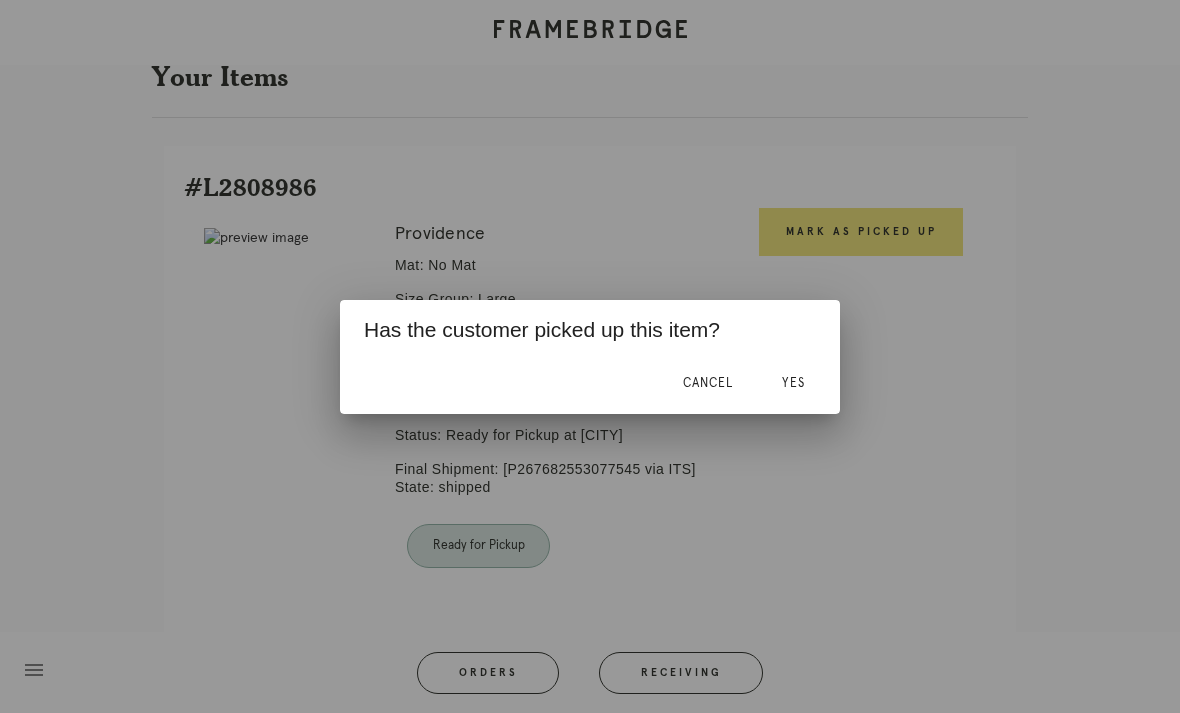 click on "Yes" at bounding box center (793, 384) 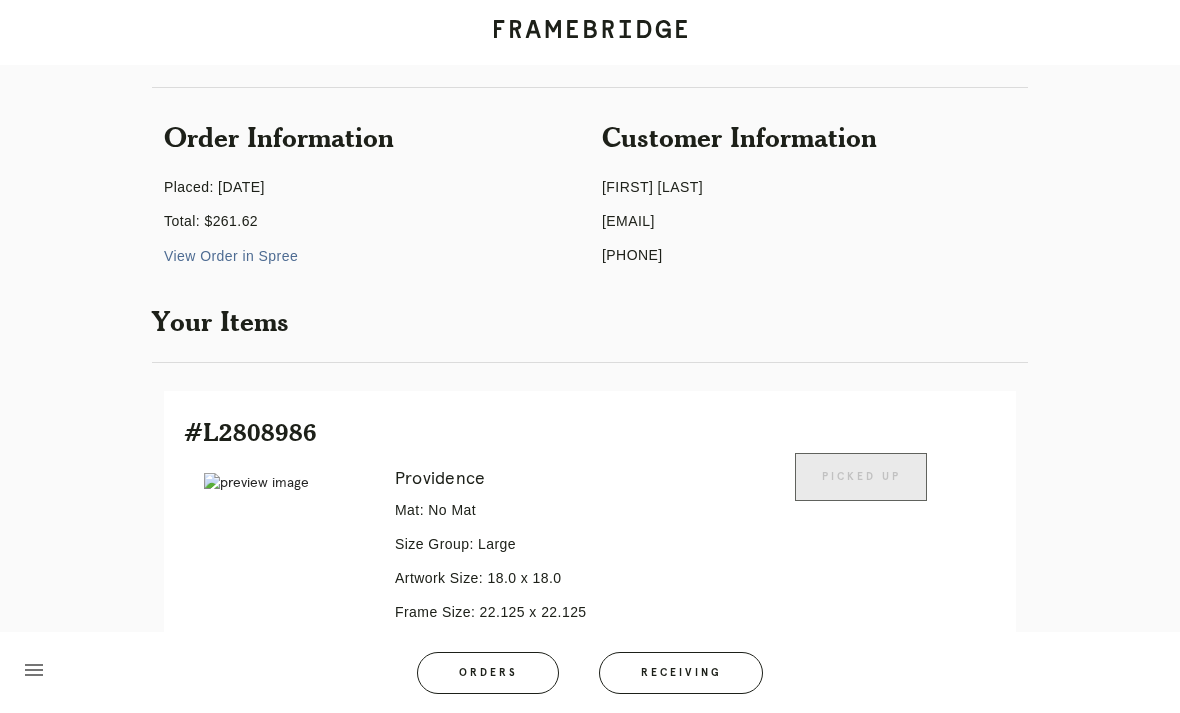scroll, scrollTop: 0, scrollLeft: 0, axis: both 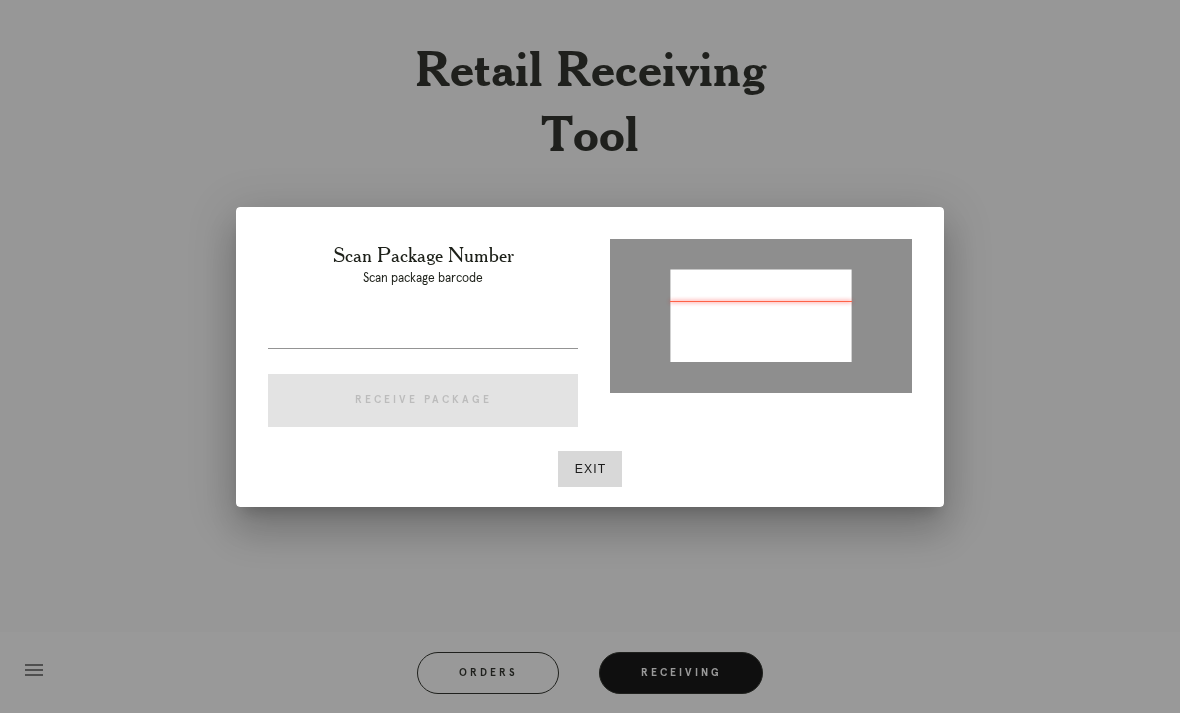 type on "P128083050735705" 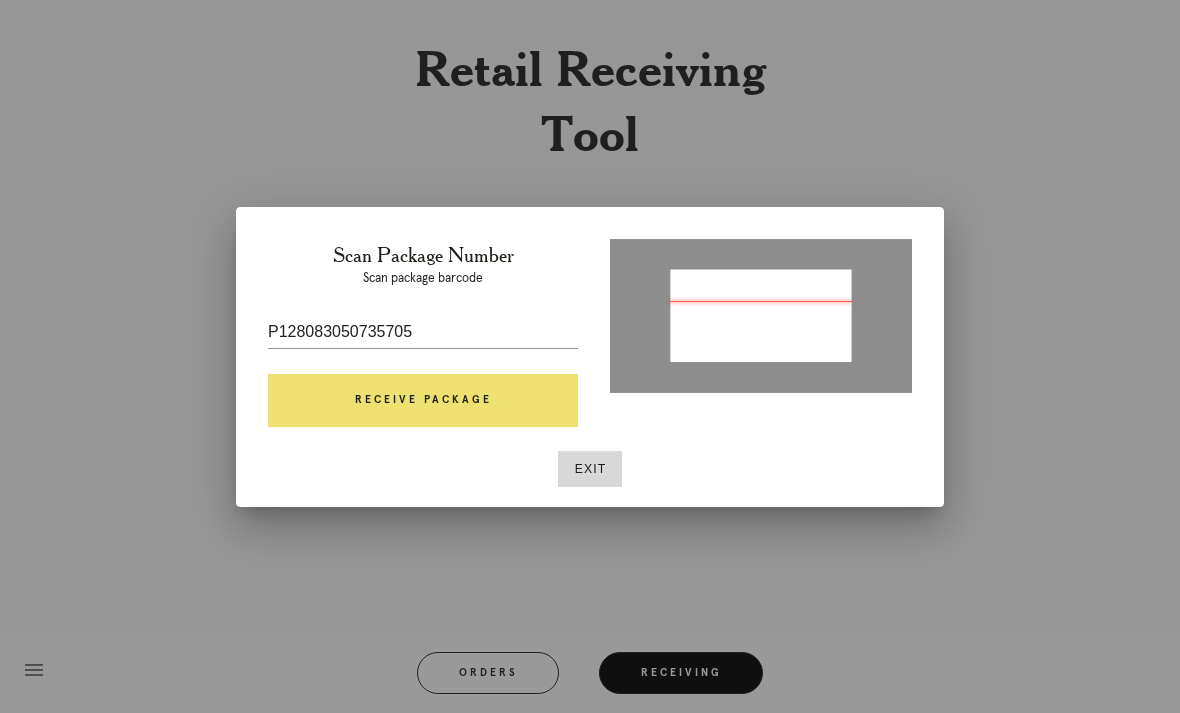 click on "Receive Package" at bounding box center (423, 401) 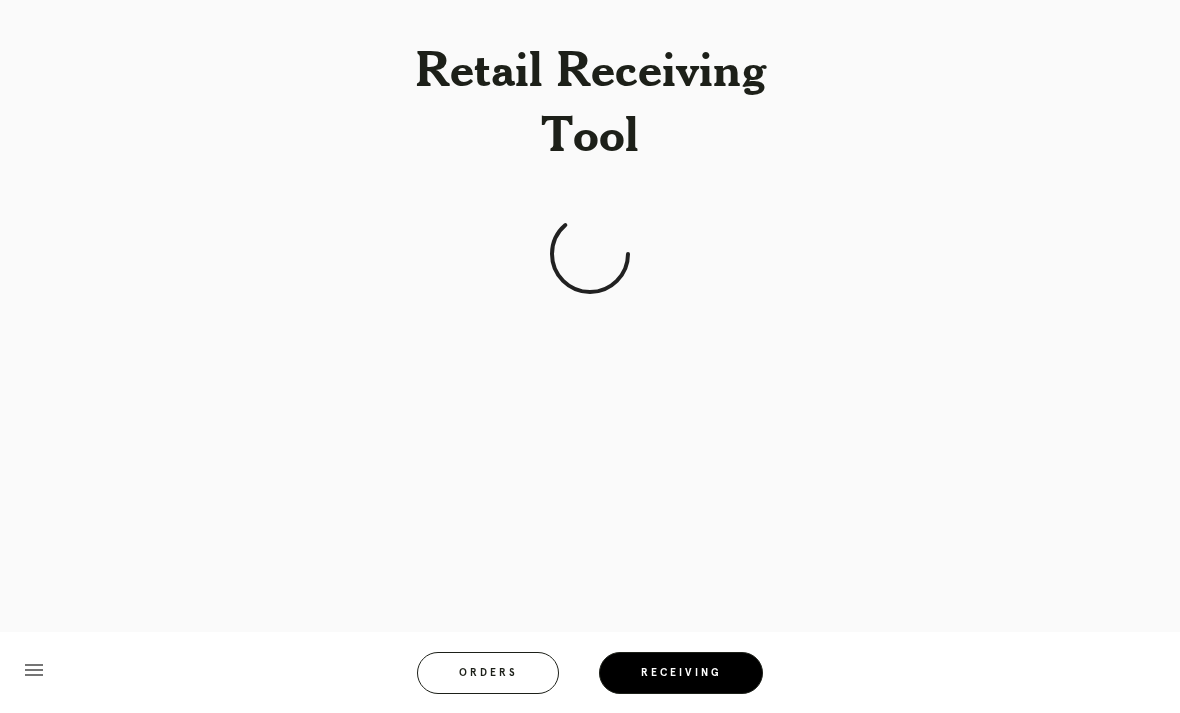 click on "Retail Receiving Tool
menu
Orders
Receiving
Logged in as:   [EMAIL]   [CITY]
Logout" at bounding box center (590, 356) 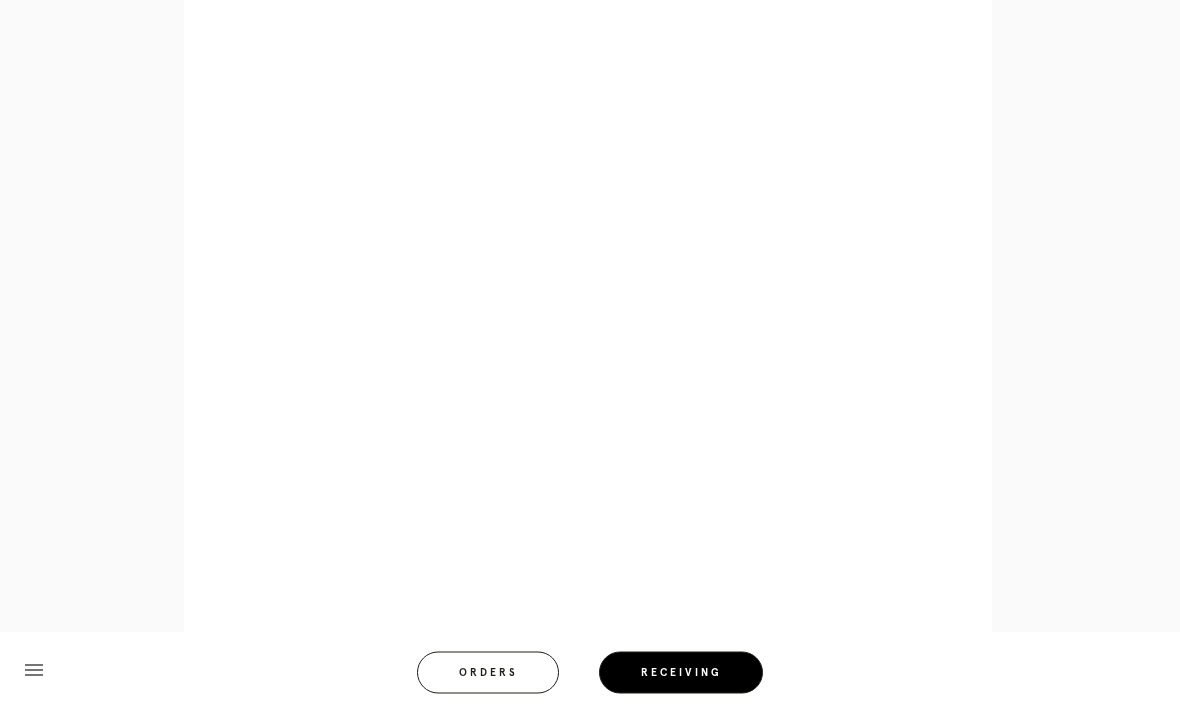 scroll, scrollTop: 974, scrollLeft: 0, axis: vertical 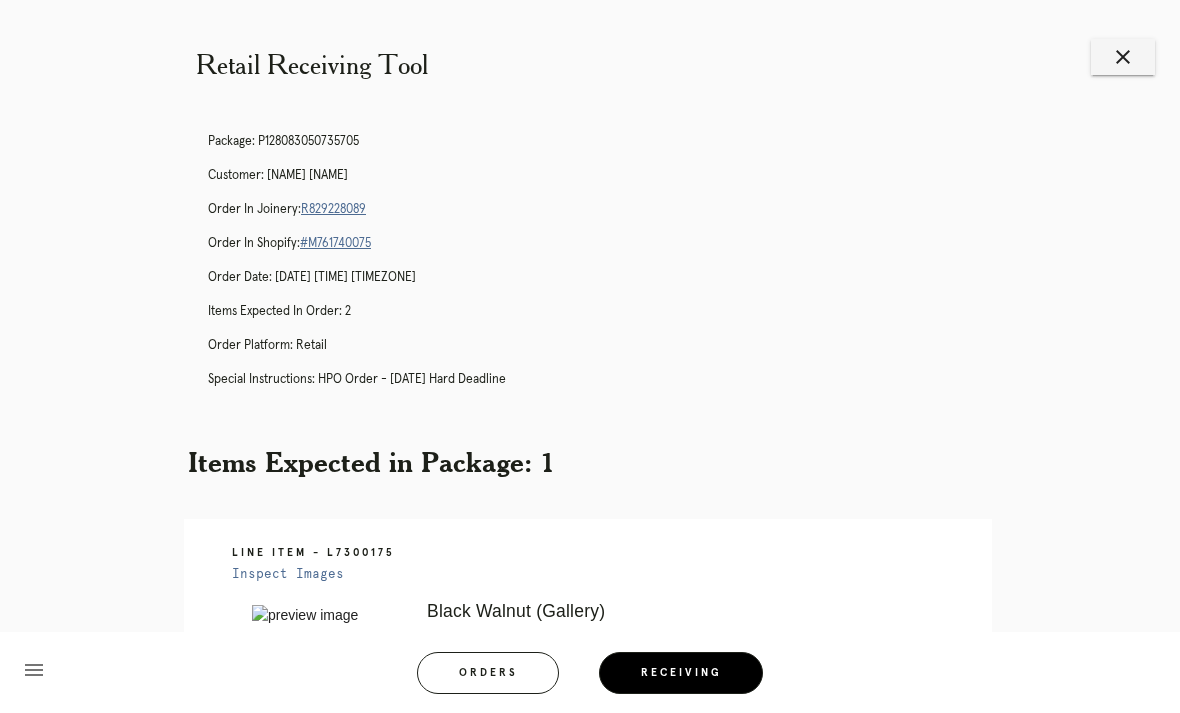 click on "close" at bounding box center (1123, 57) 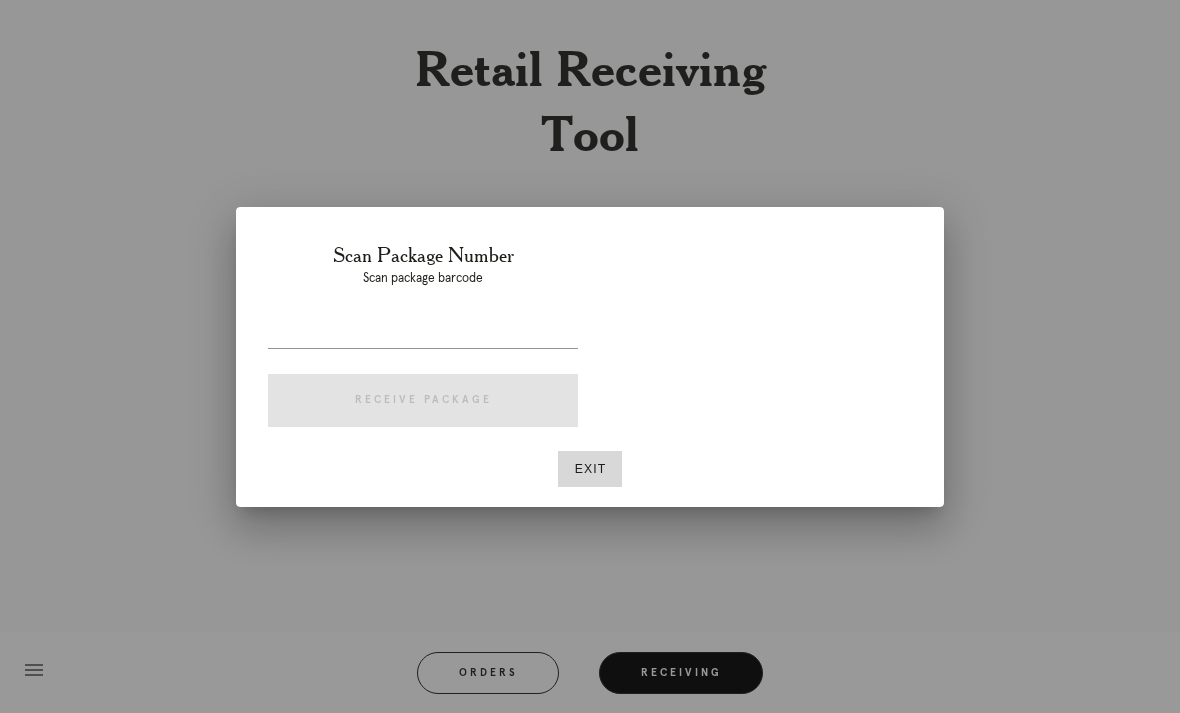 scroll, scrollTop: 0, scrollLeft: 0, axis: both 